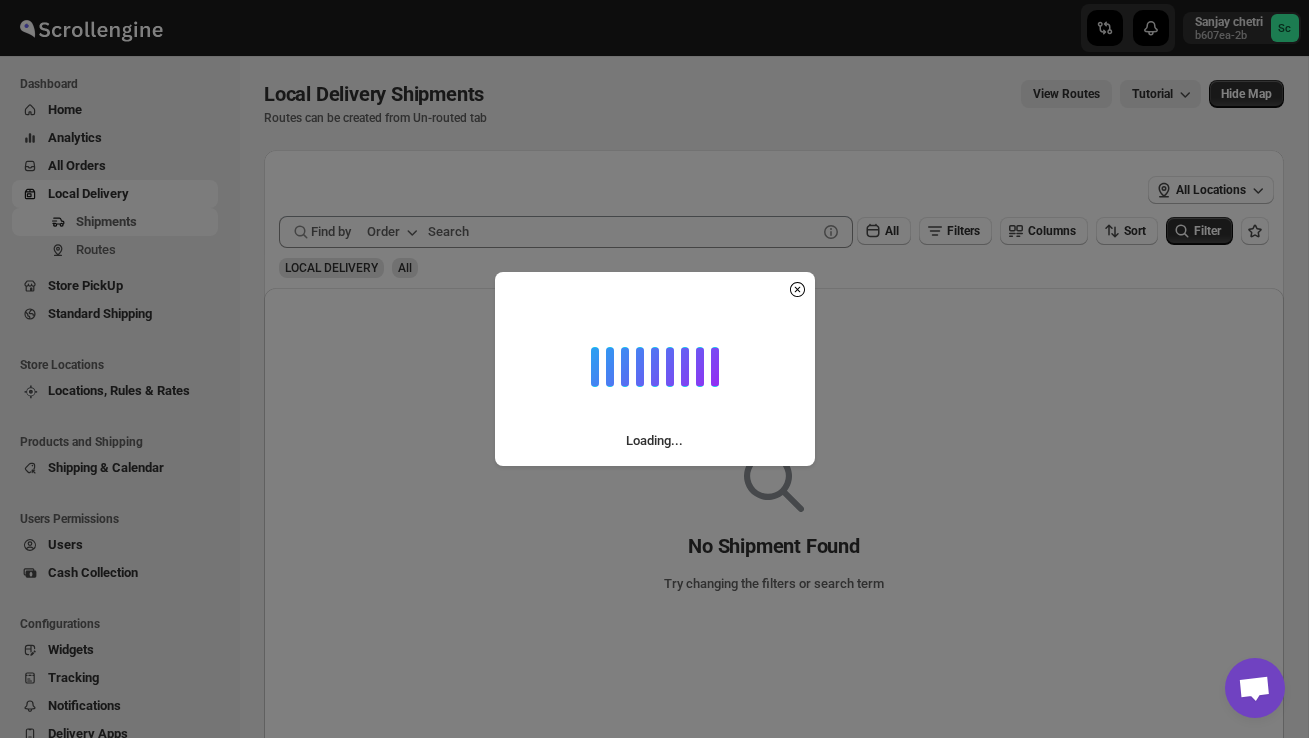 scroll, scrollTop: 0, scrollLeft: 0, axis: both 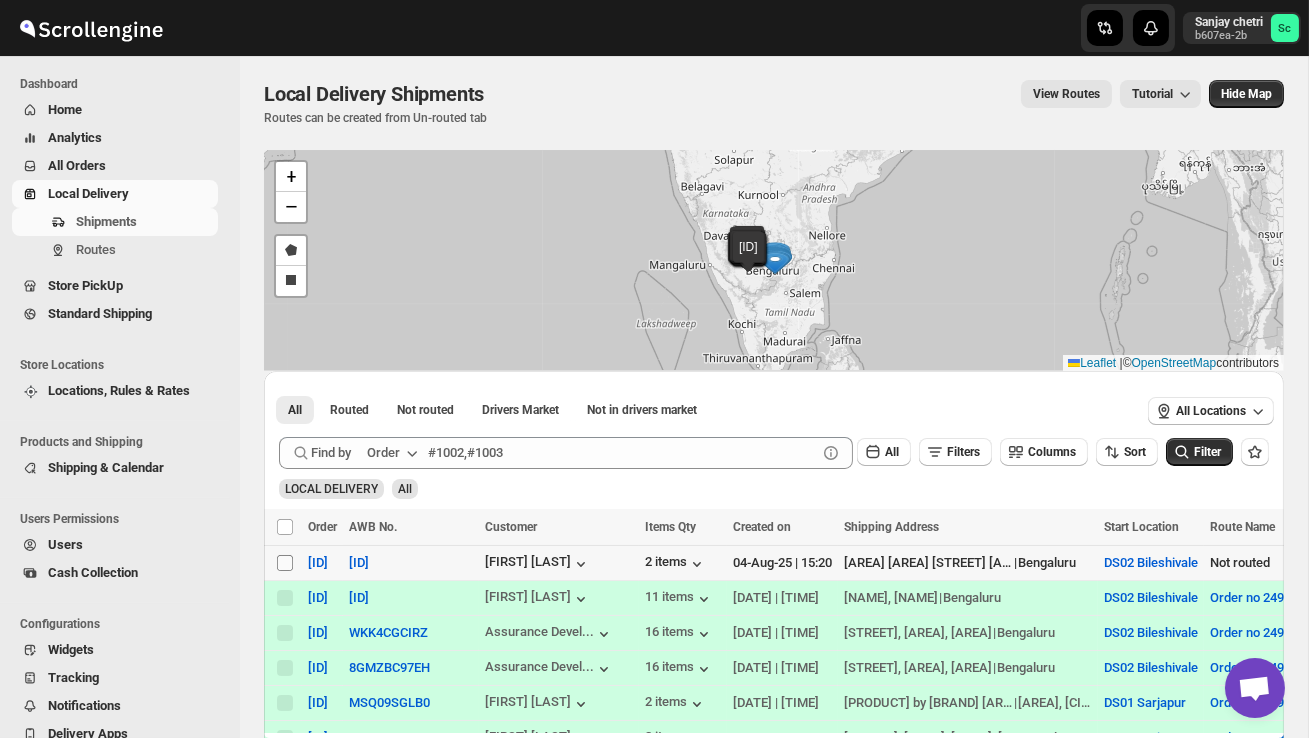 click on "Select shipment" at bounding box center [285, 563] 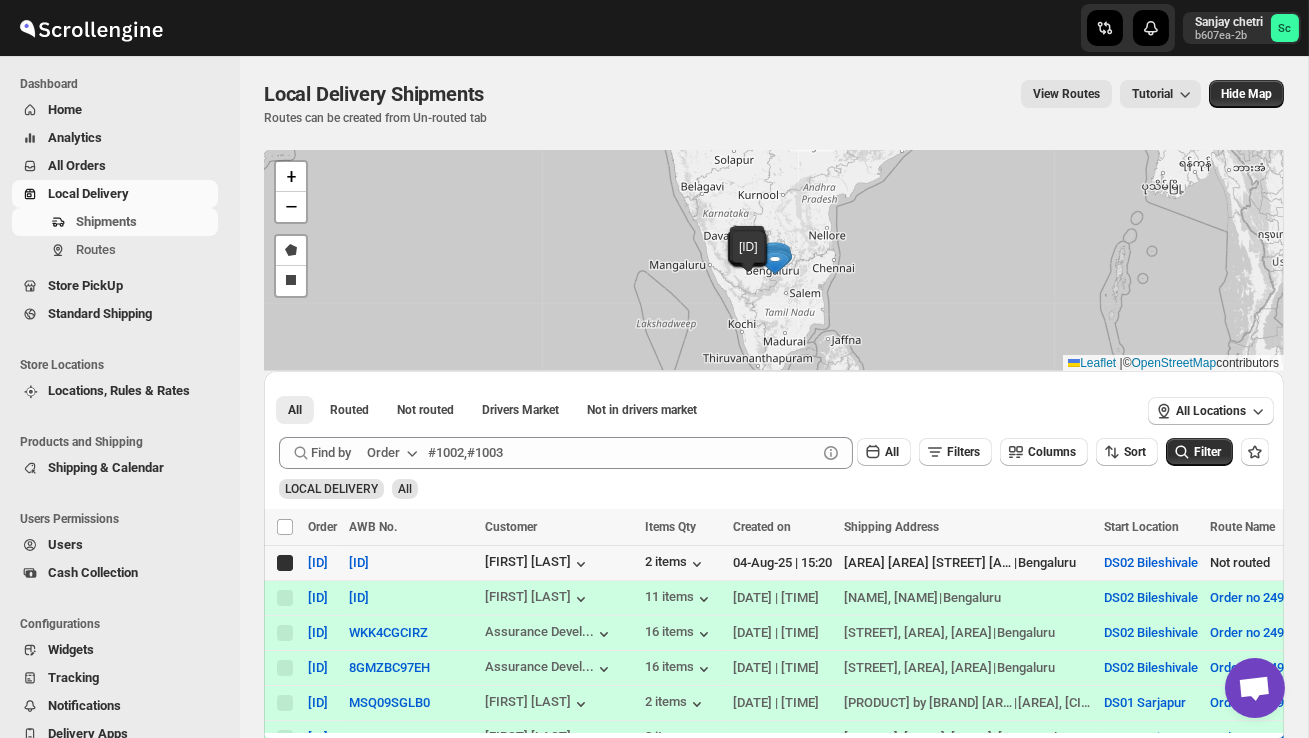 checkbox on "true" 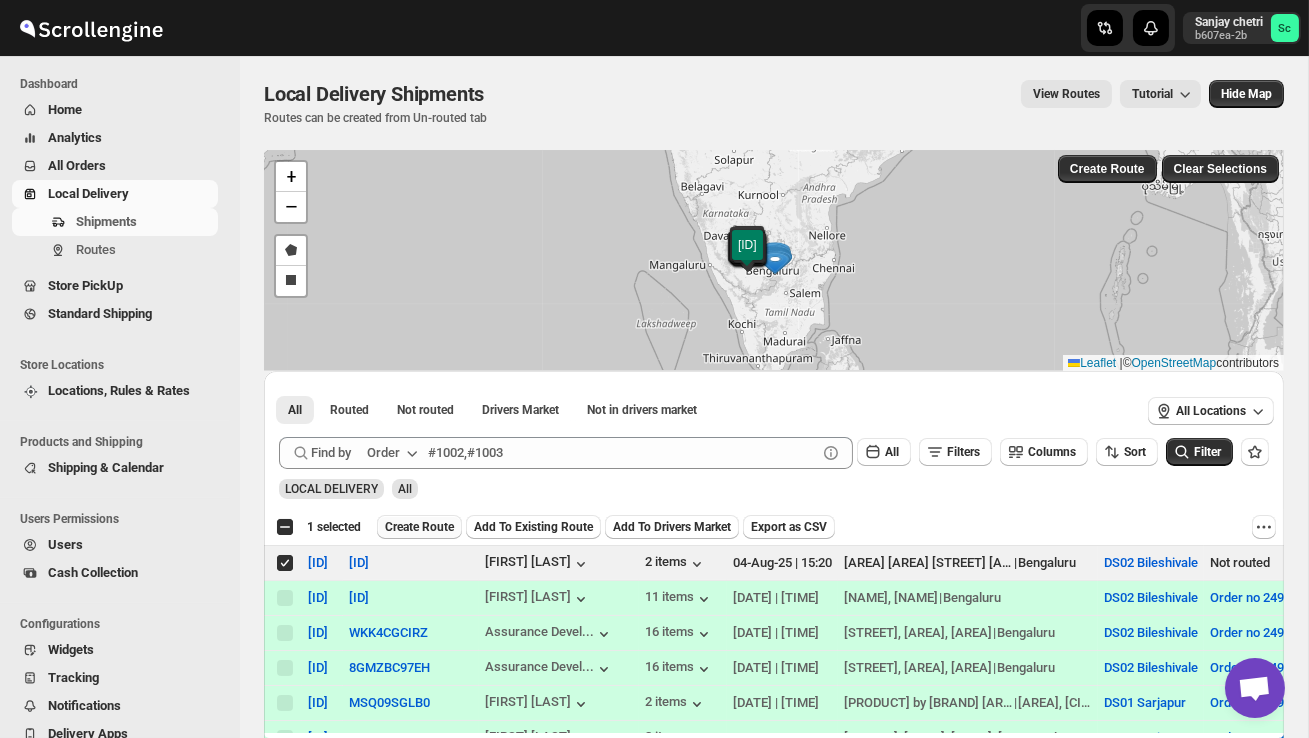 click on "Create Route" at bounding box center (419, 527) 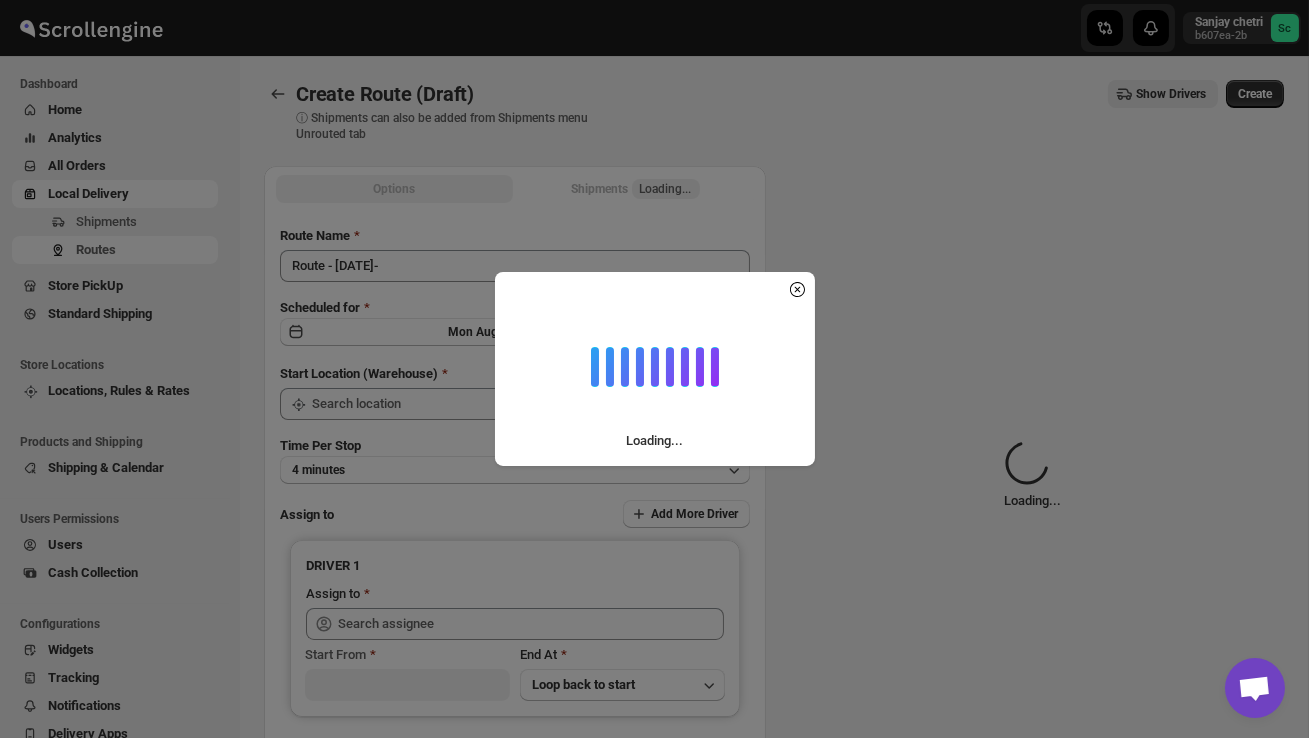 type on "DS02 Bileshivale" 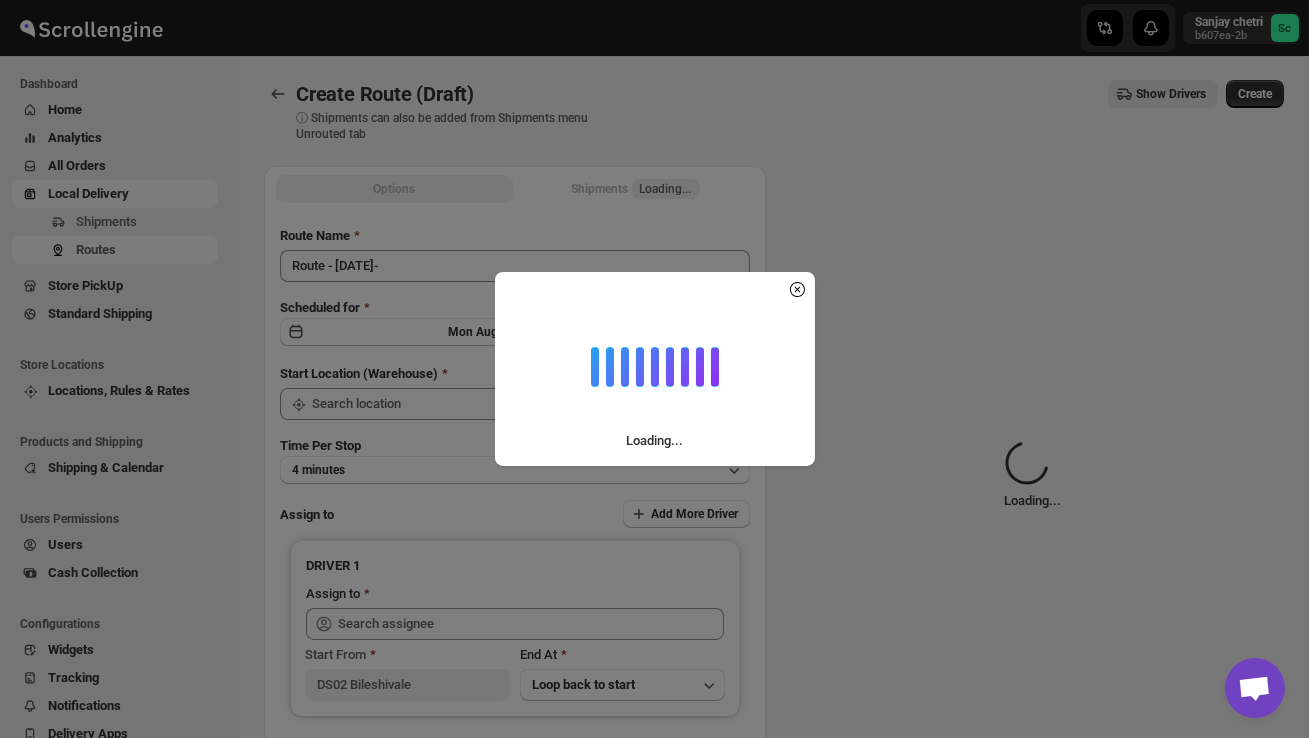 type on "DS02 Bileshivale" 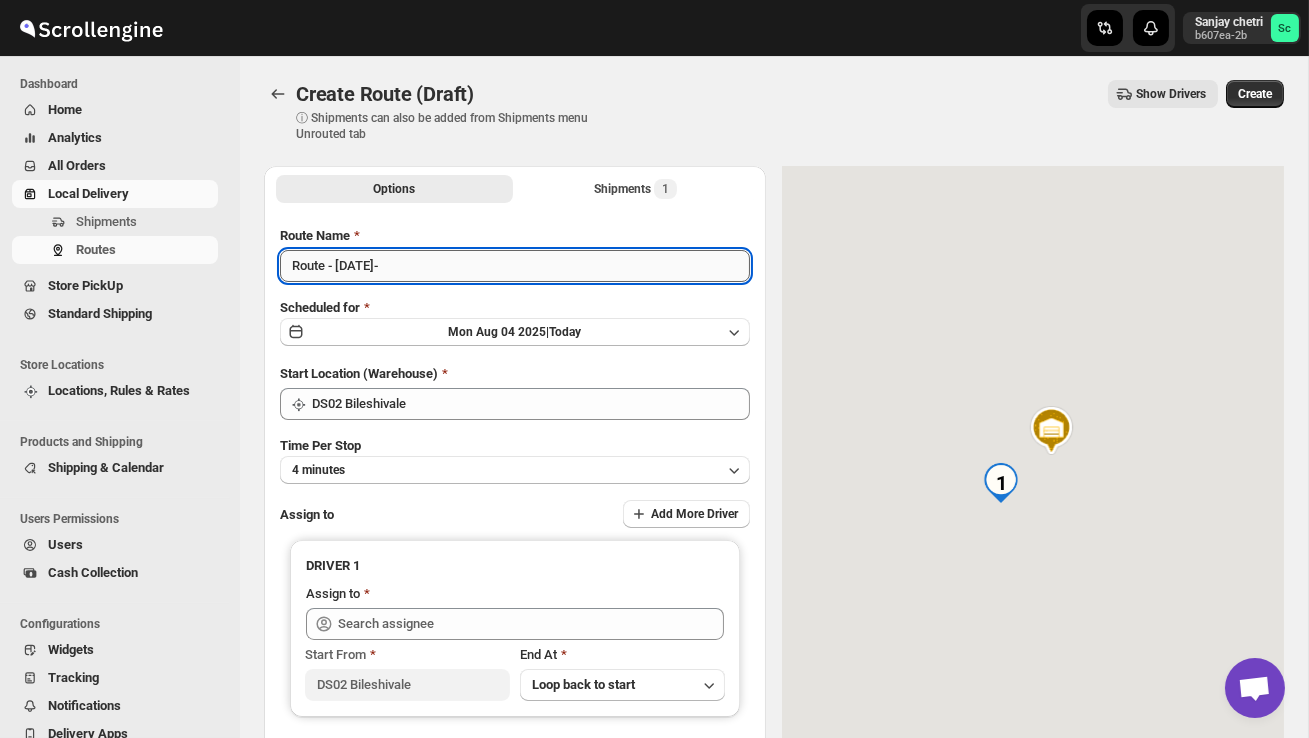 click on "Route - [DATE]-" at bounding box center [515, 266] 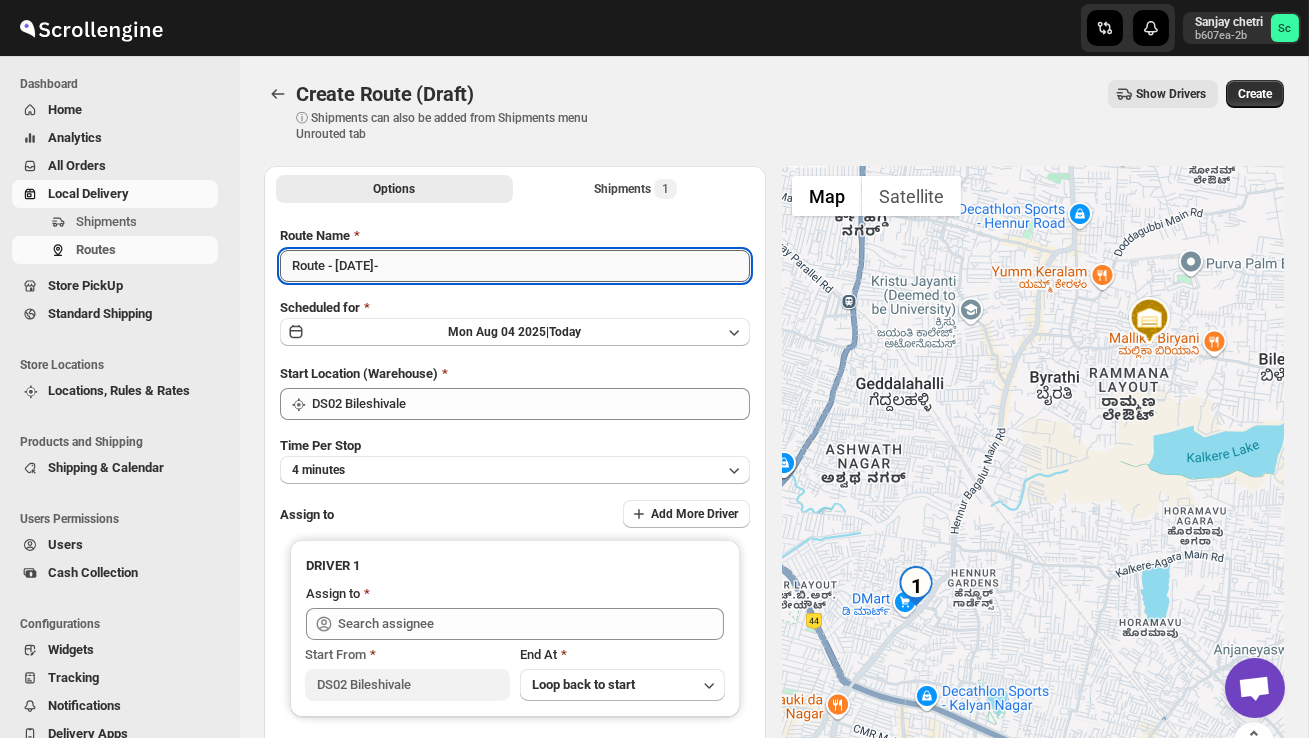 click on "Route - [DATE]-" at bounding box center (515, 266) 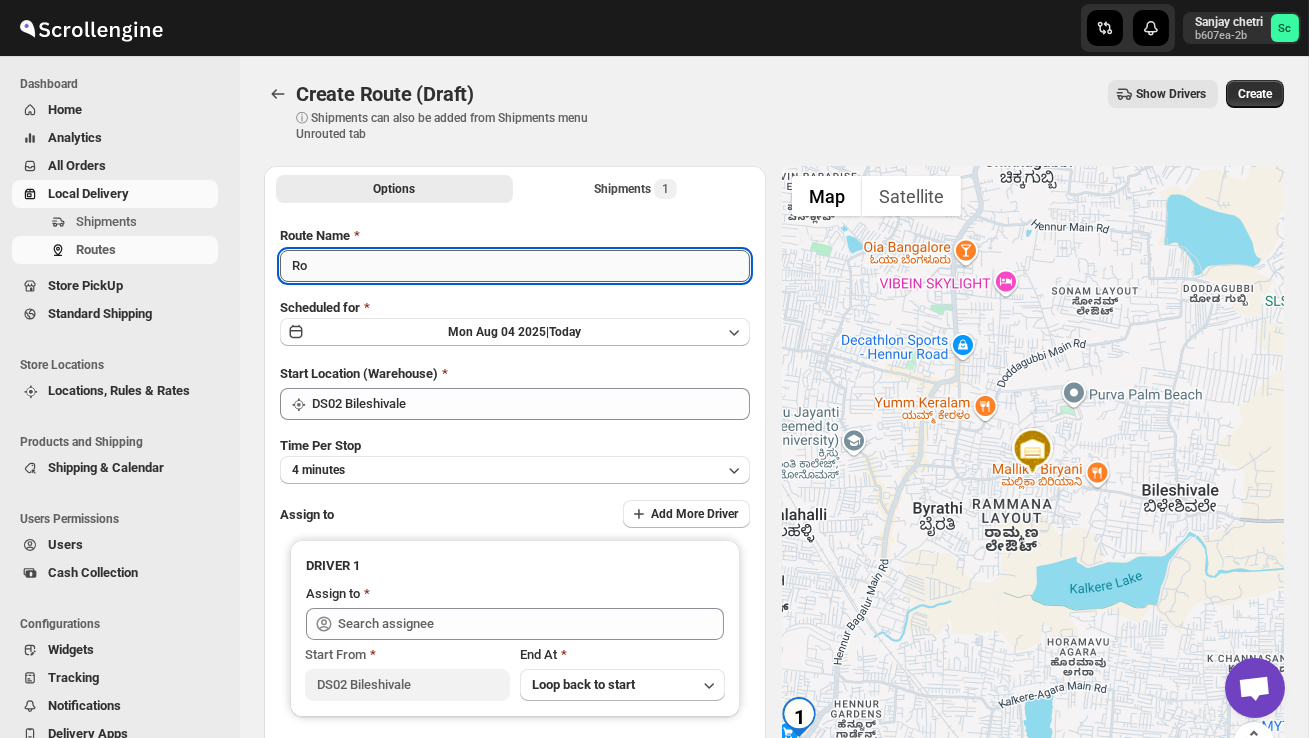 type on "R" 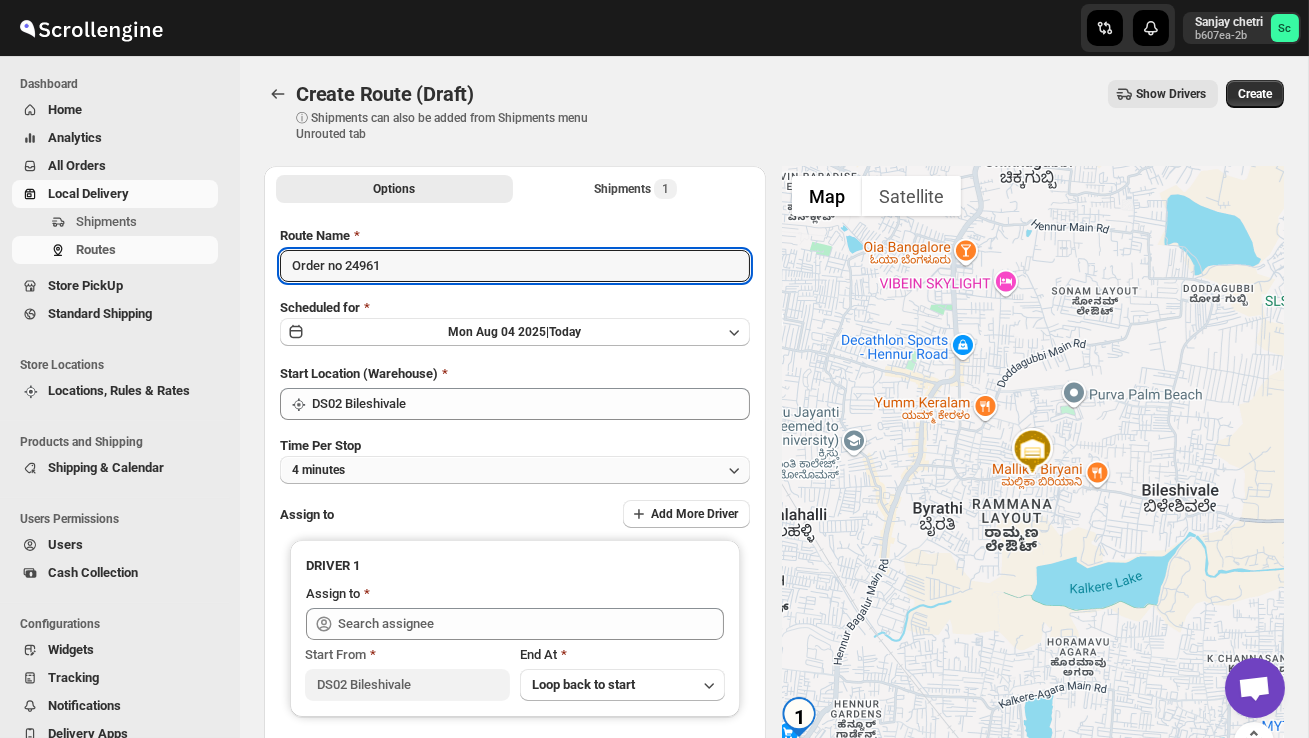 type on "Order no 24961" 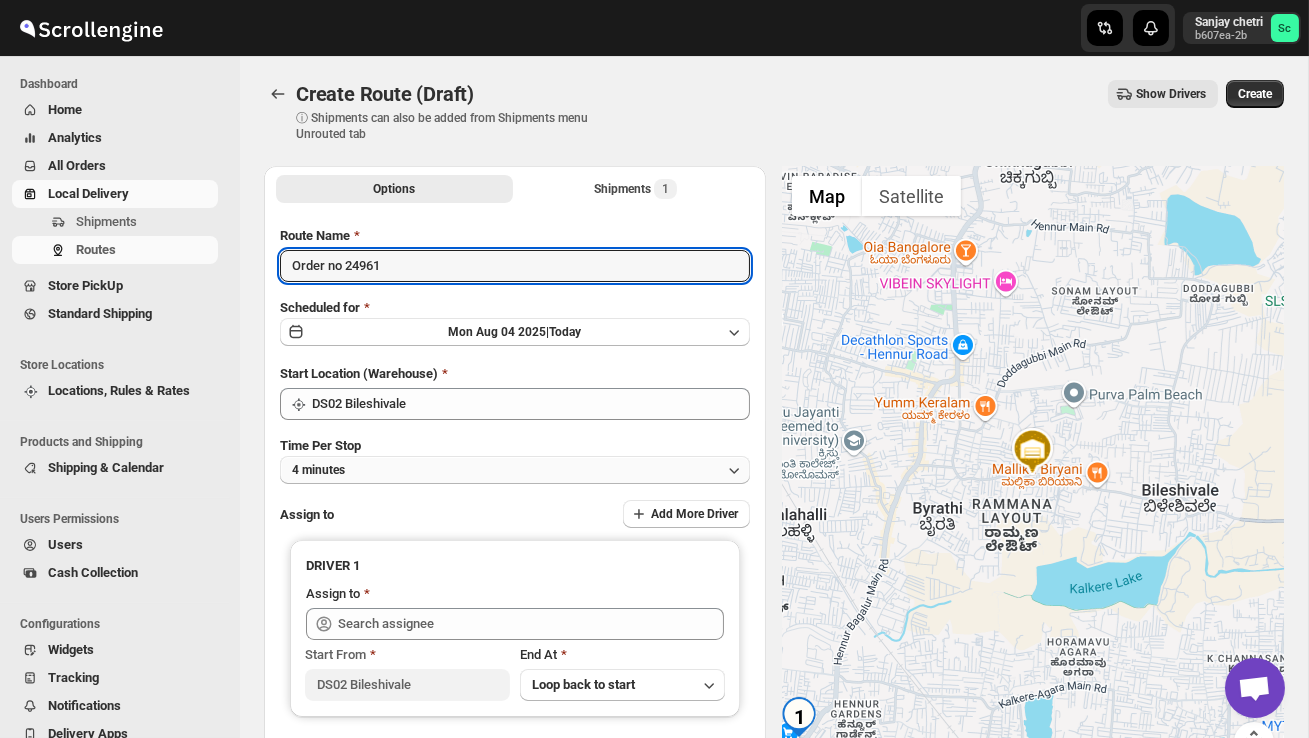 click on "4 minutes" at bounding box center [515, 470] 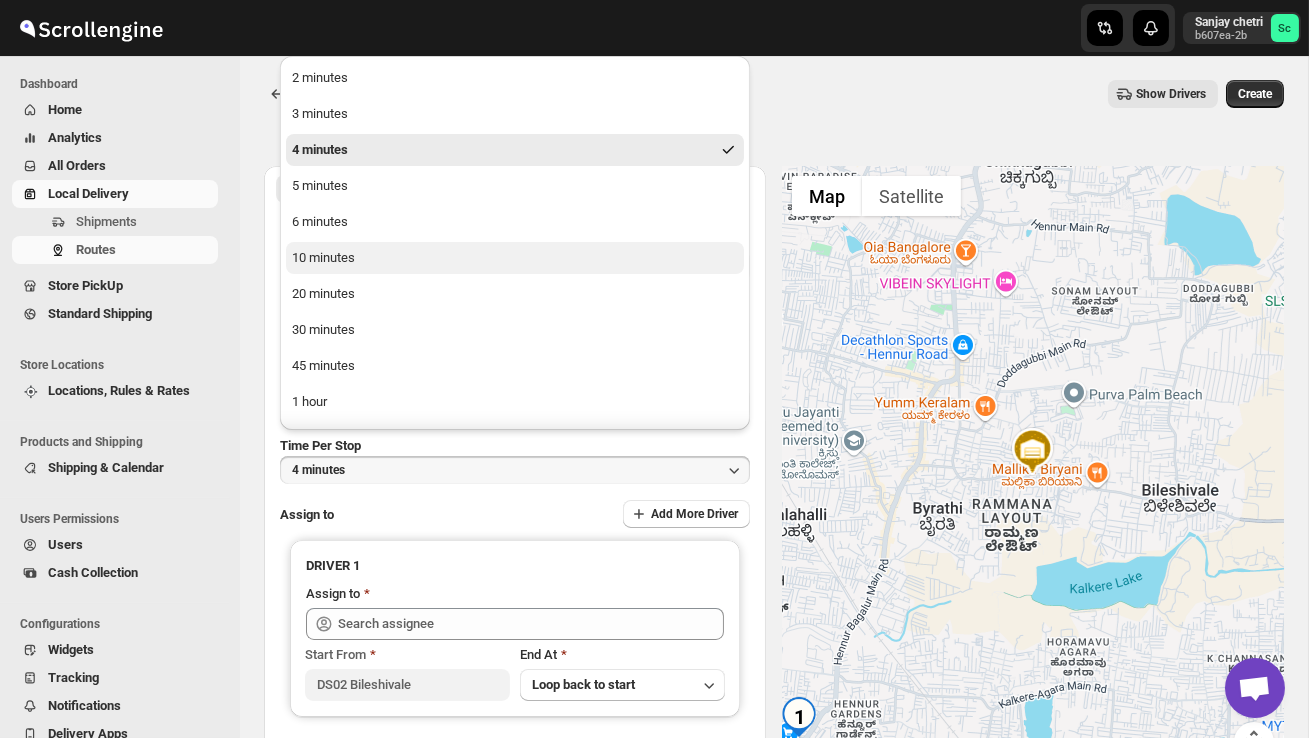 click on "10 minutes" at bounding box center (515, 258) 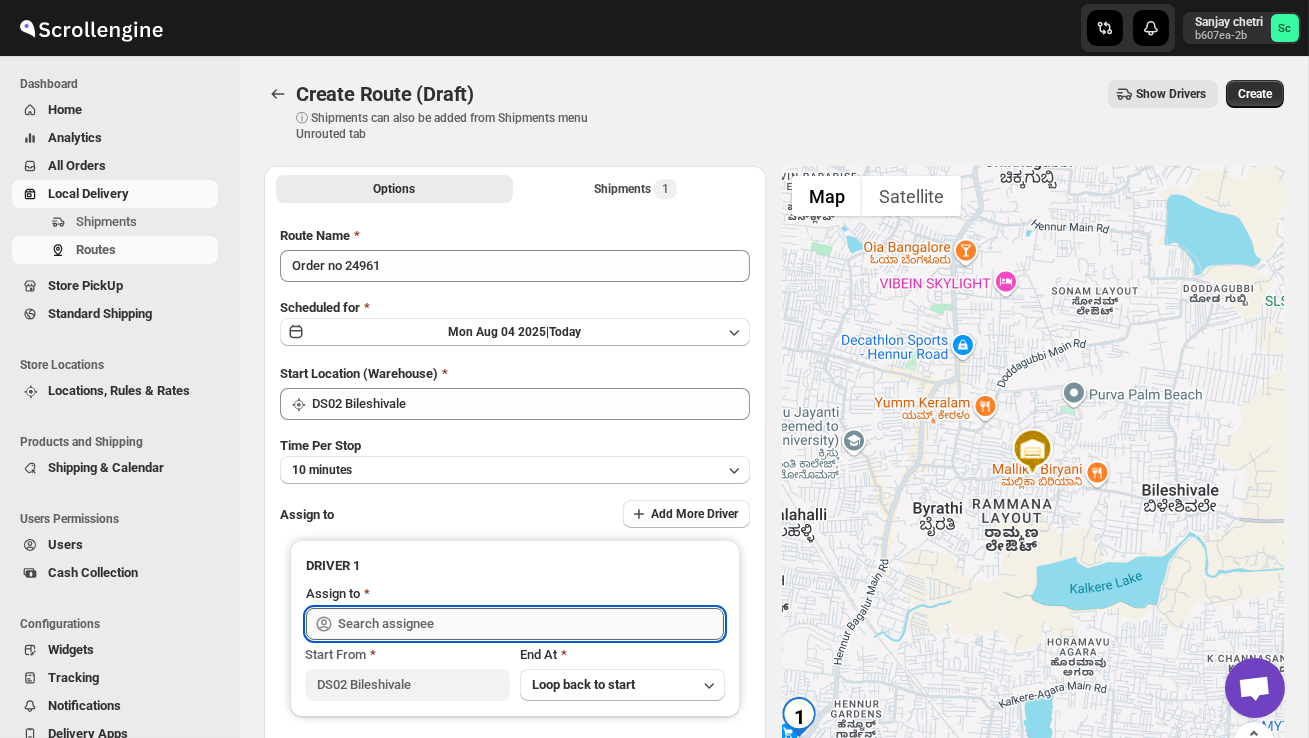 click at bounding box center (531, 624) 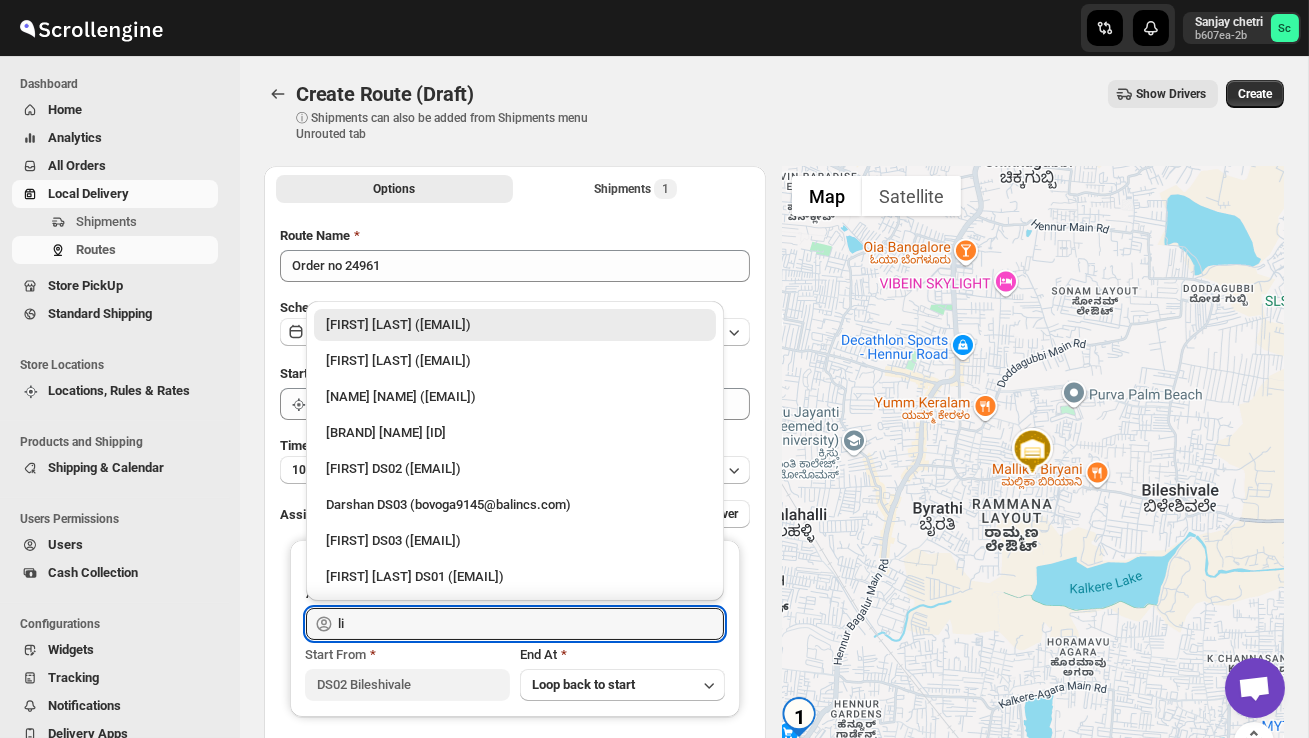 click on "[BRAND] [NAME] [ID]" at bounding box center [515, 433] 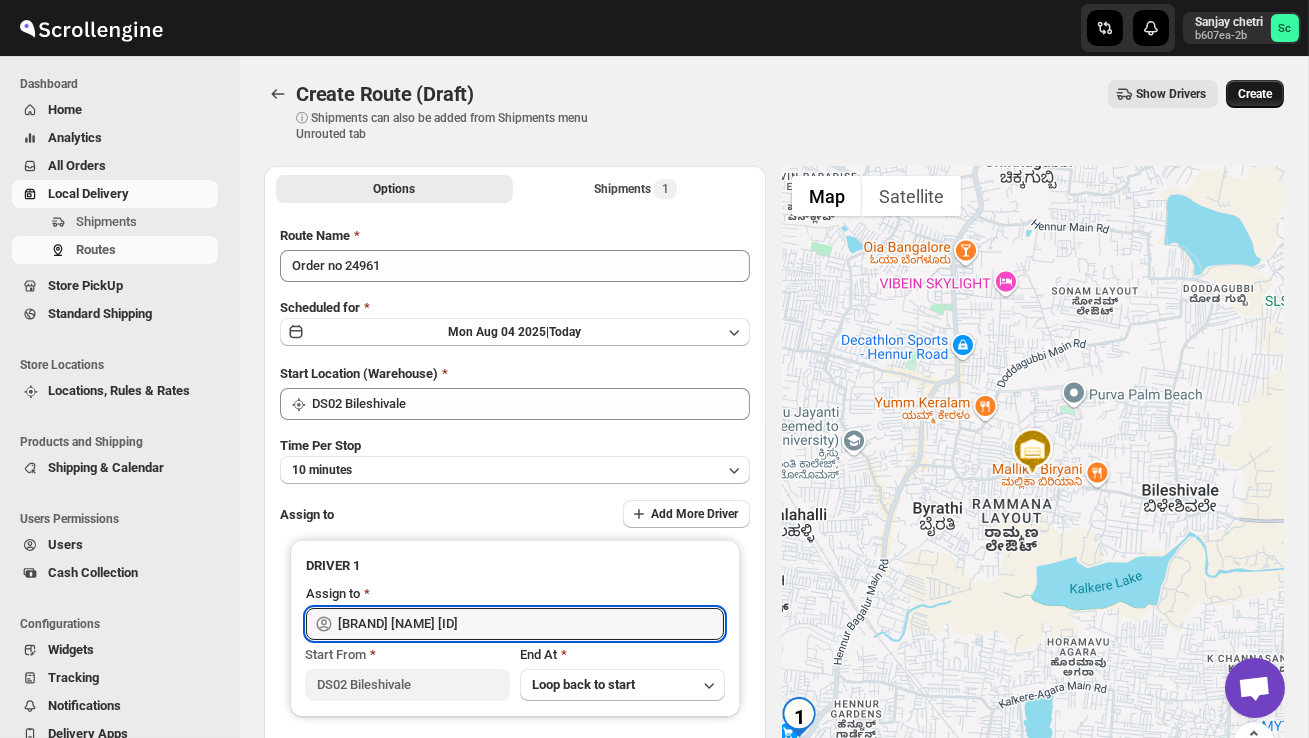 type on "[BRAND] [NAME] [ID]" 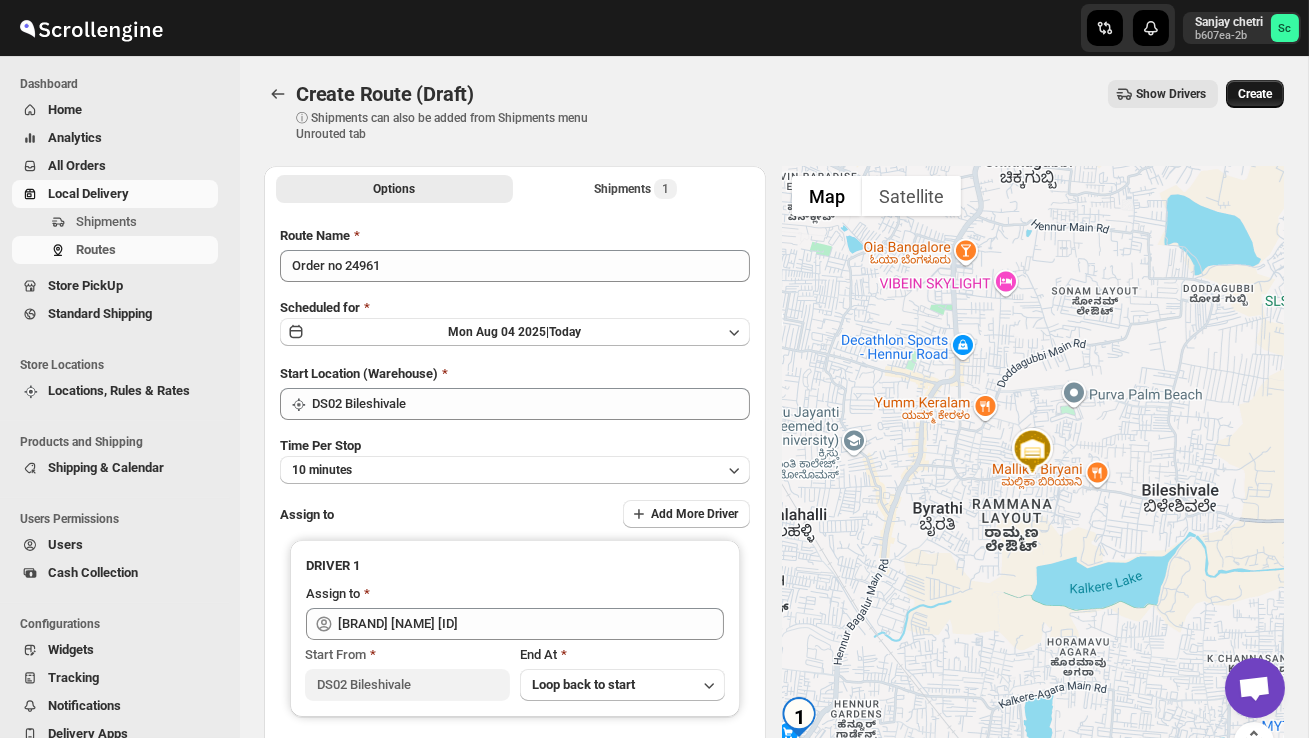 click on "Create" at bounding box center [1255, 94] 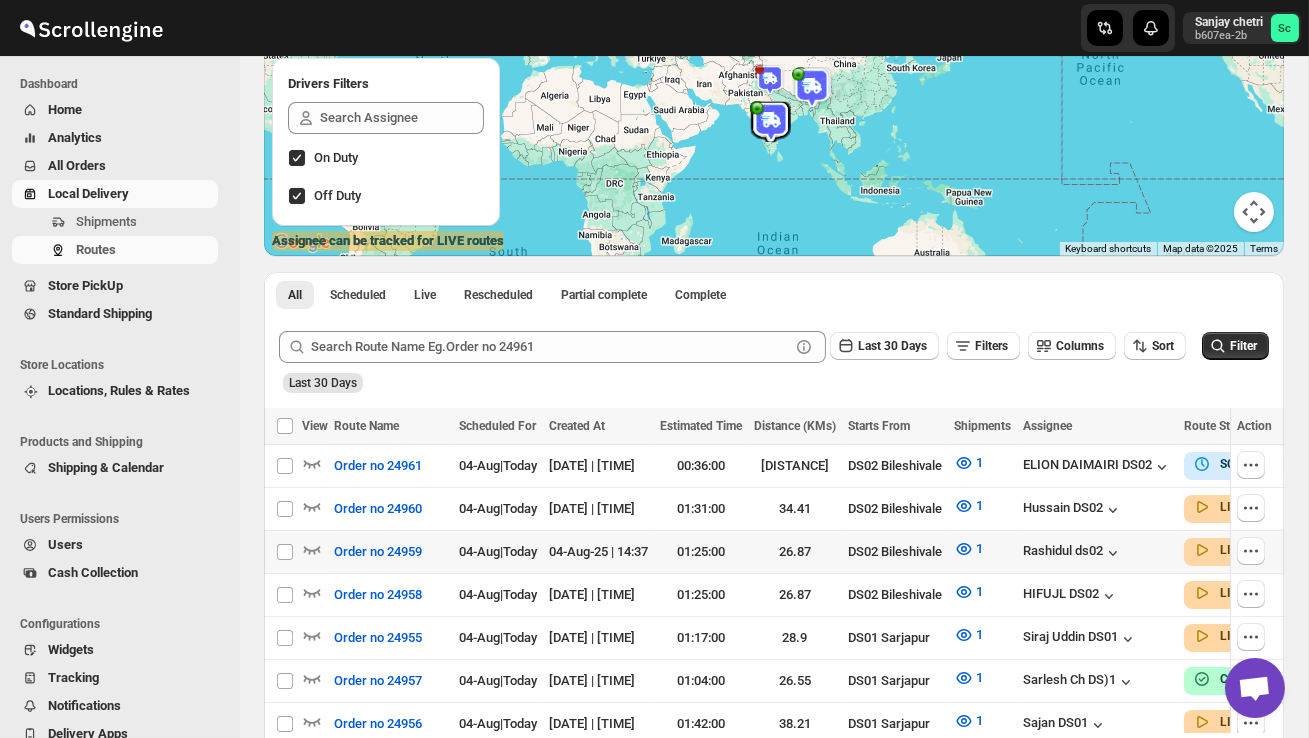 scroll, scrollTop: 258, scrollLeft: 0, axis: vertical 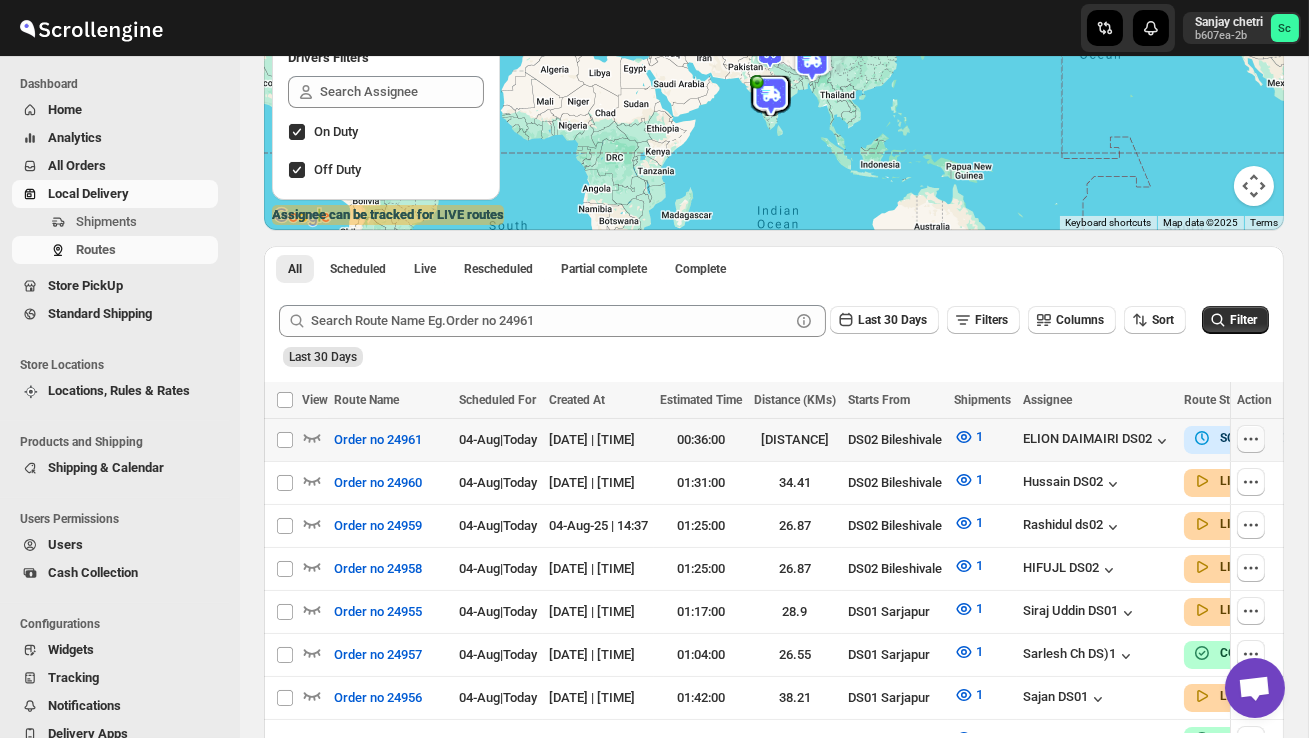 click 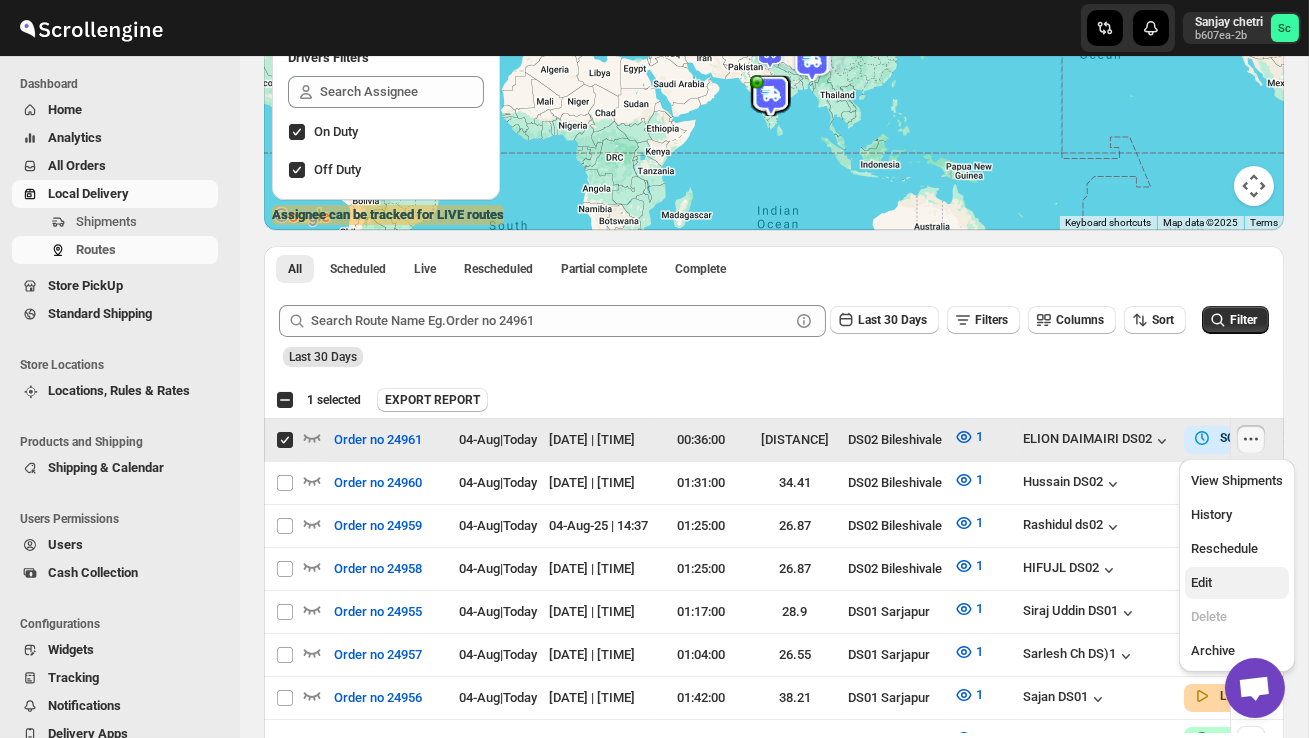 click on "Edit" at bounding box center [1237, 583] 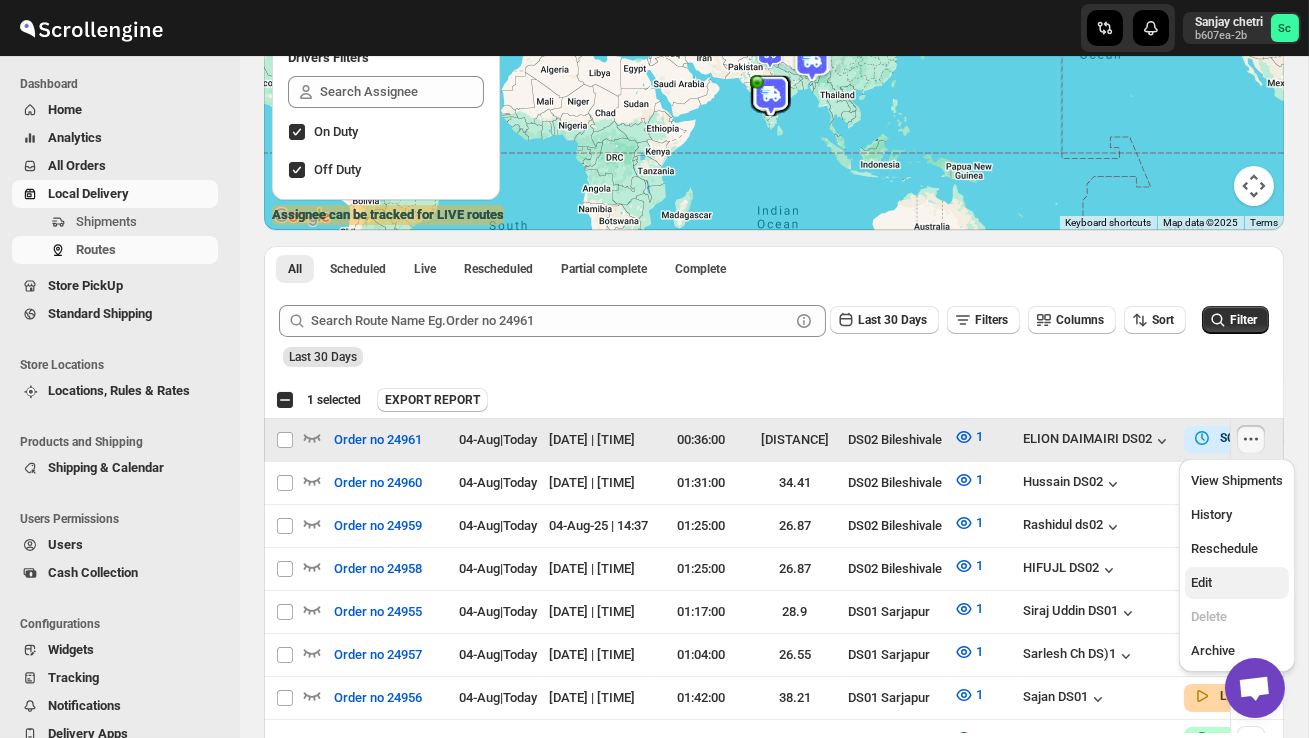 checkbox on "false" 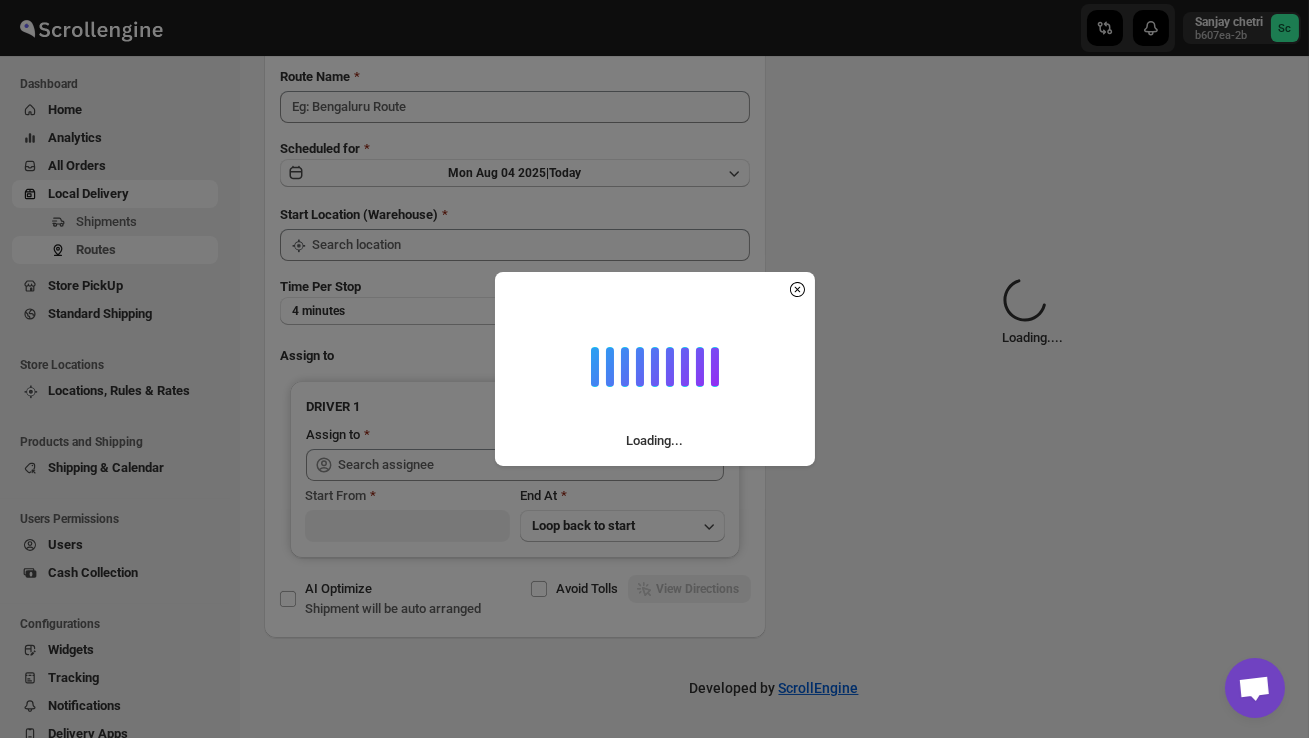 scroll, scrollTop: 0, scrollLeft: 0, axis: both 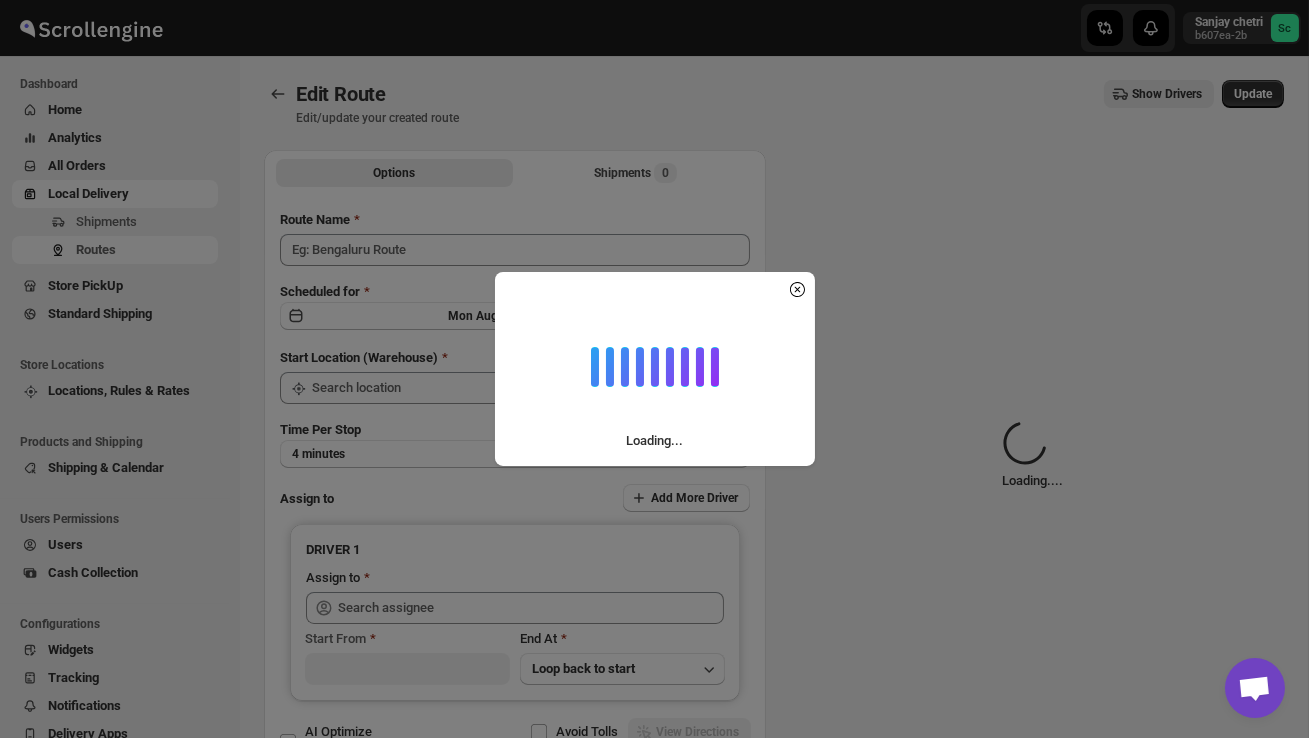 type on "Order no 24961" 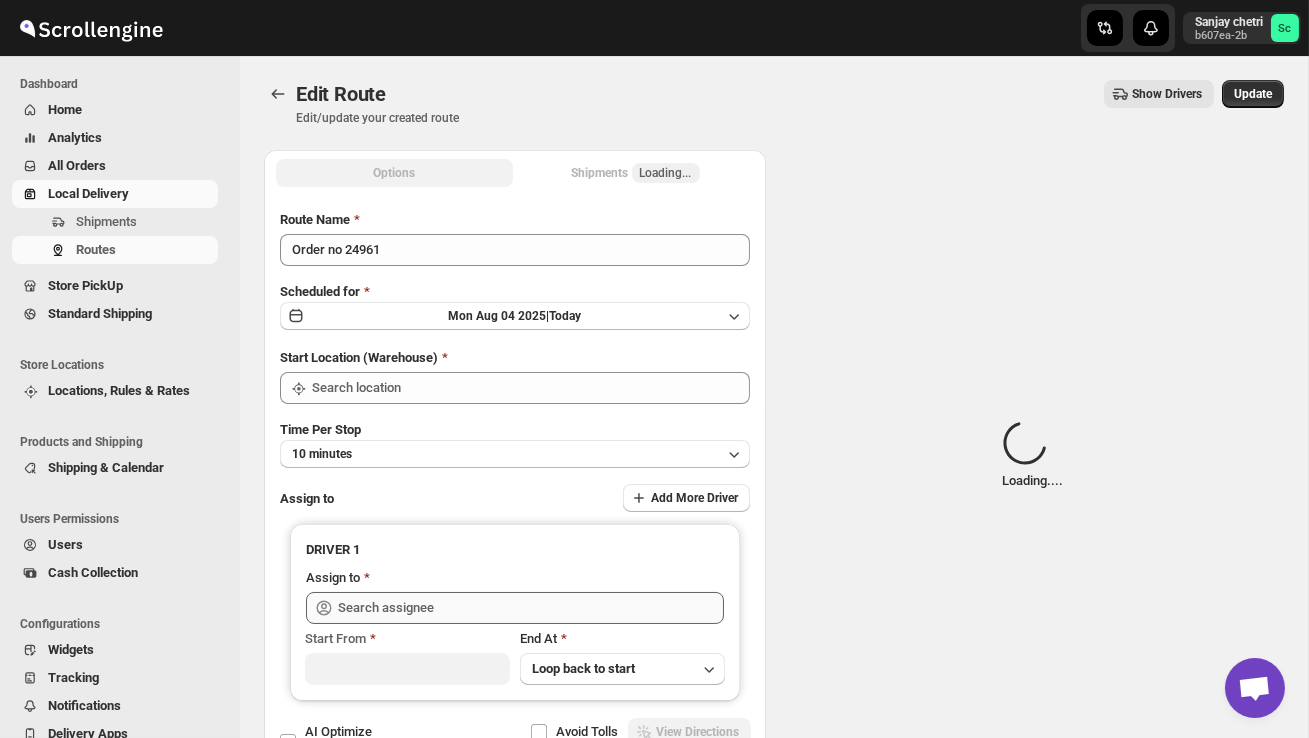 type on "DS02 Bileshivale" 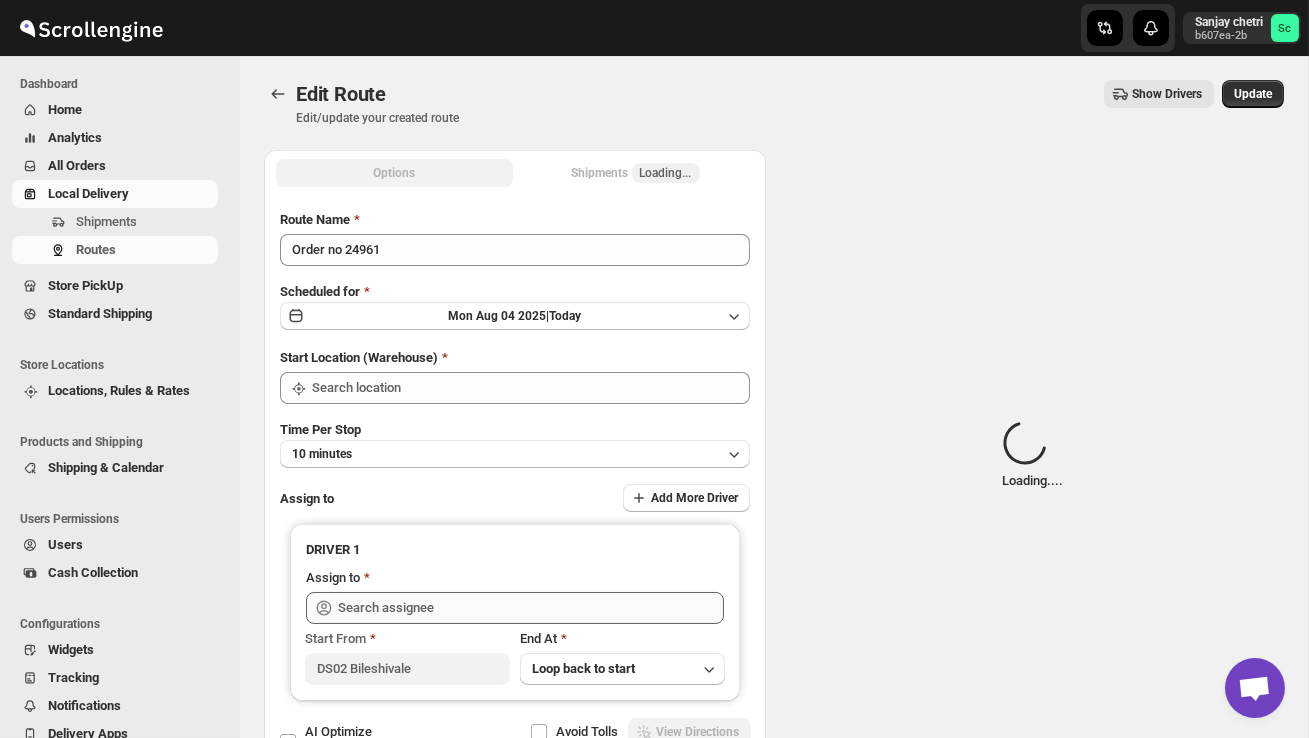 type on "DS02 Bileshivale" 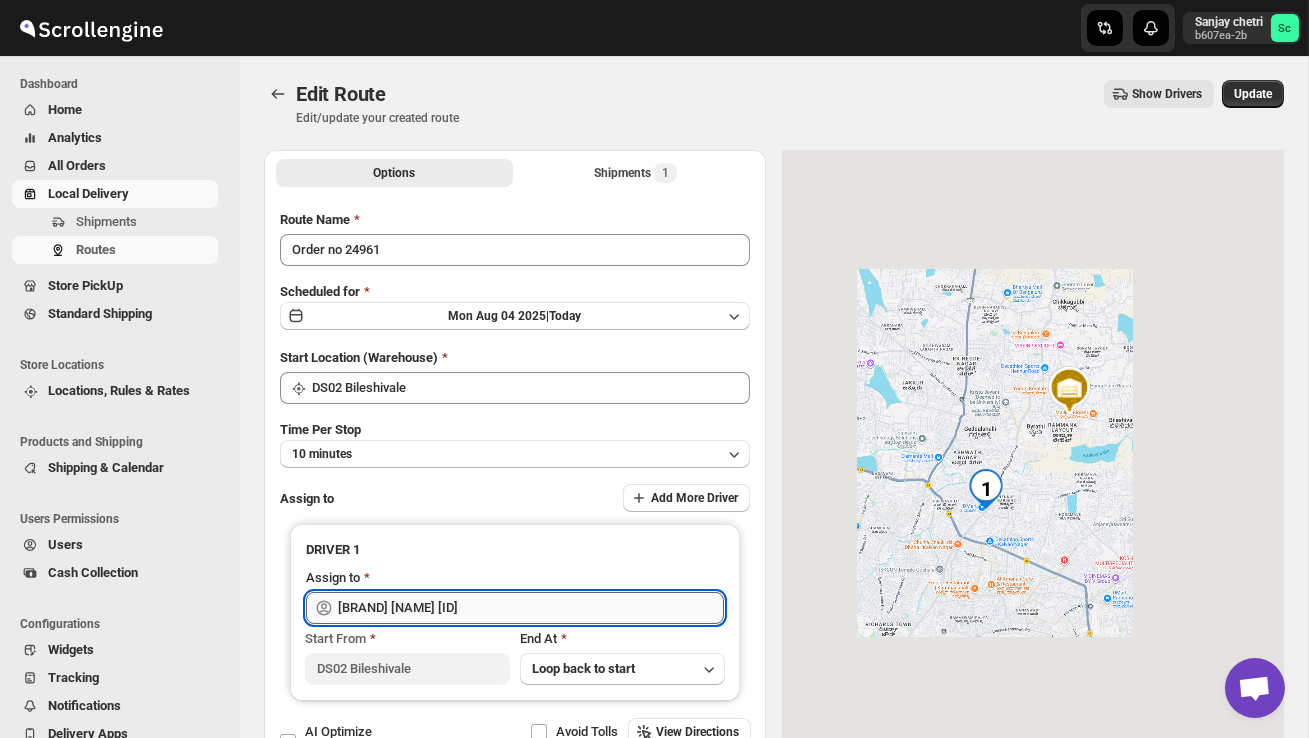 click on "[BRAND] [NAME] [ID]" at bounding box center (531, 608) 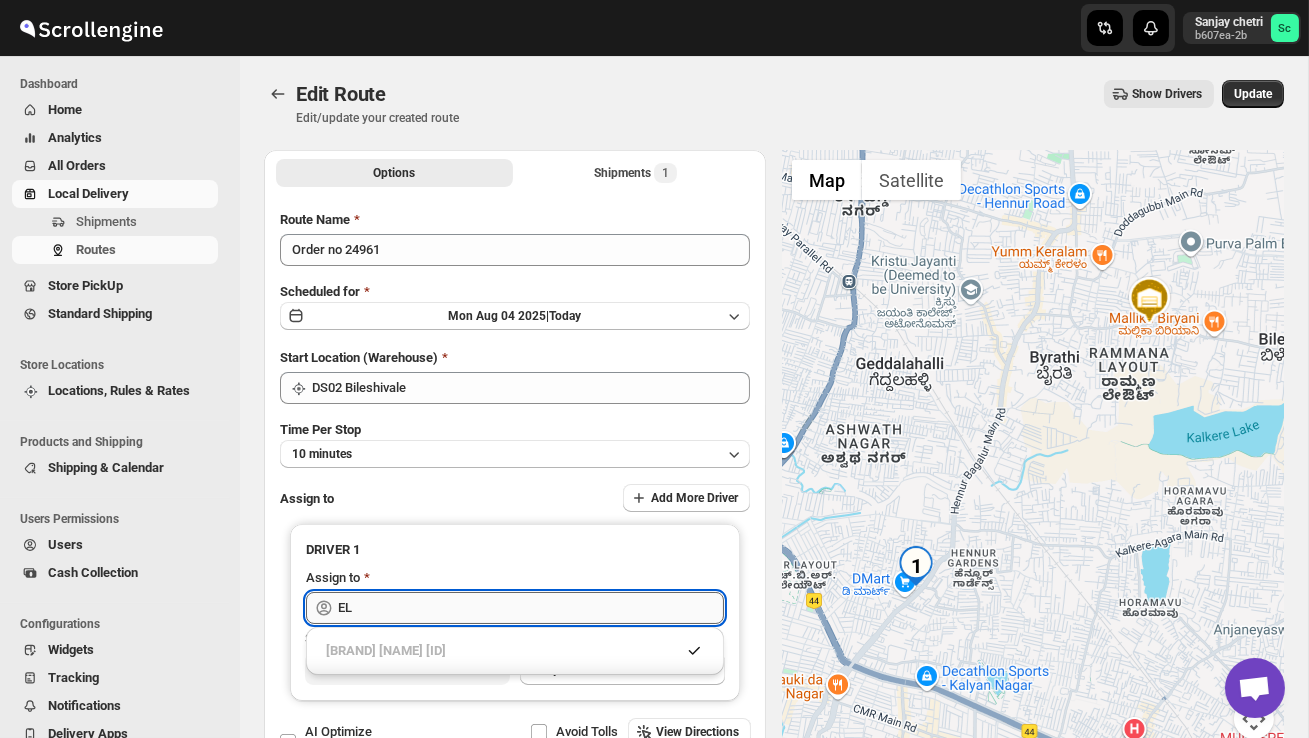 type on "E" 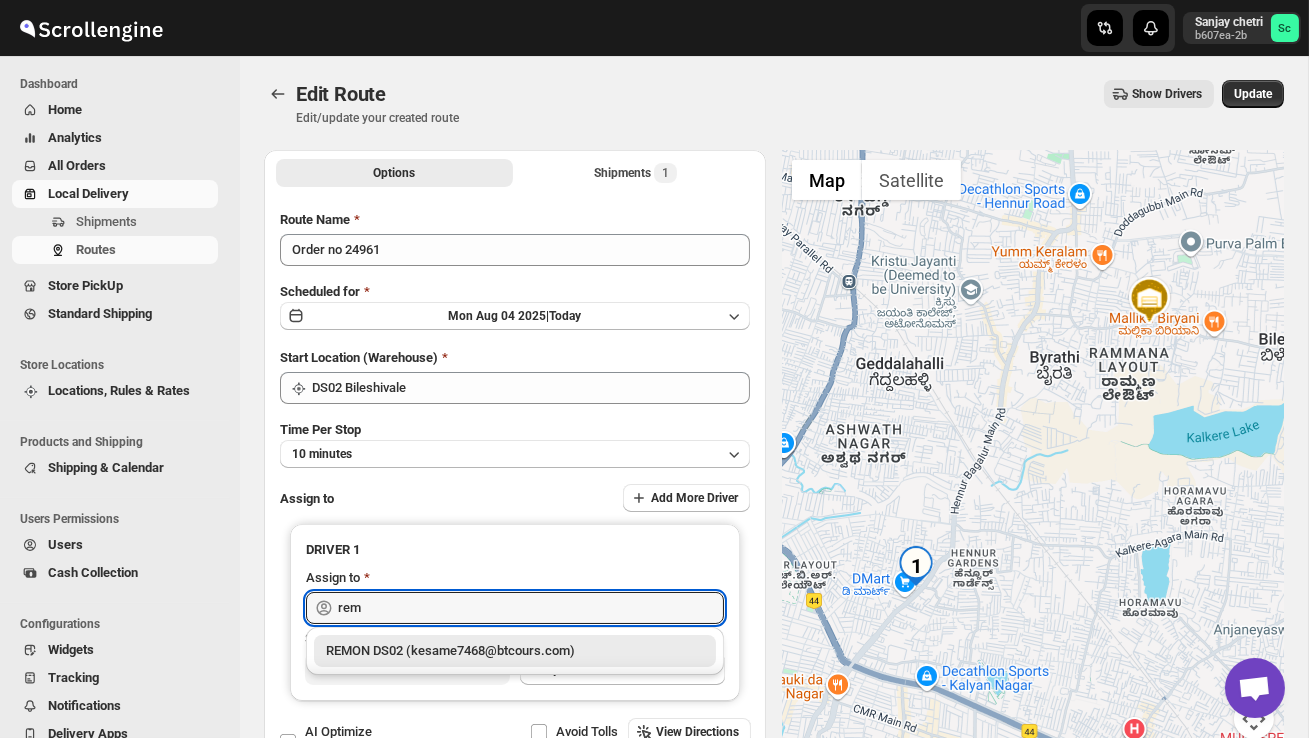 click on "REMON DS02 (kesame7468@btcours.com)" at bounding box center [515, 651] 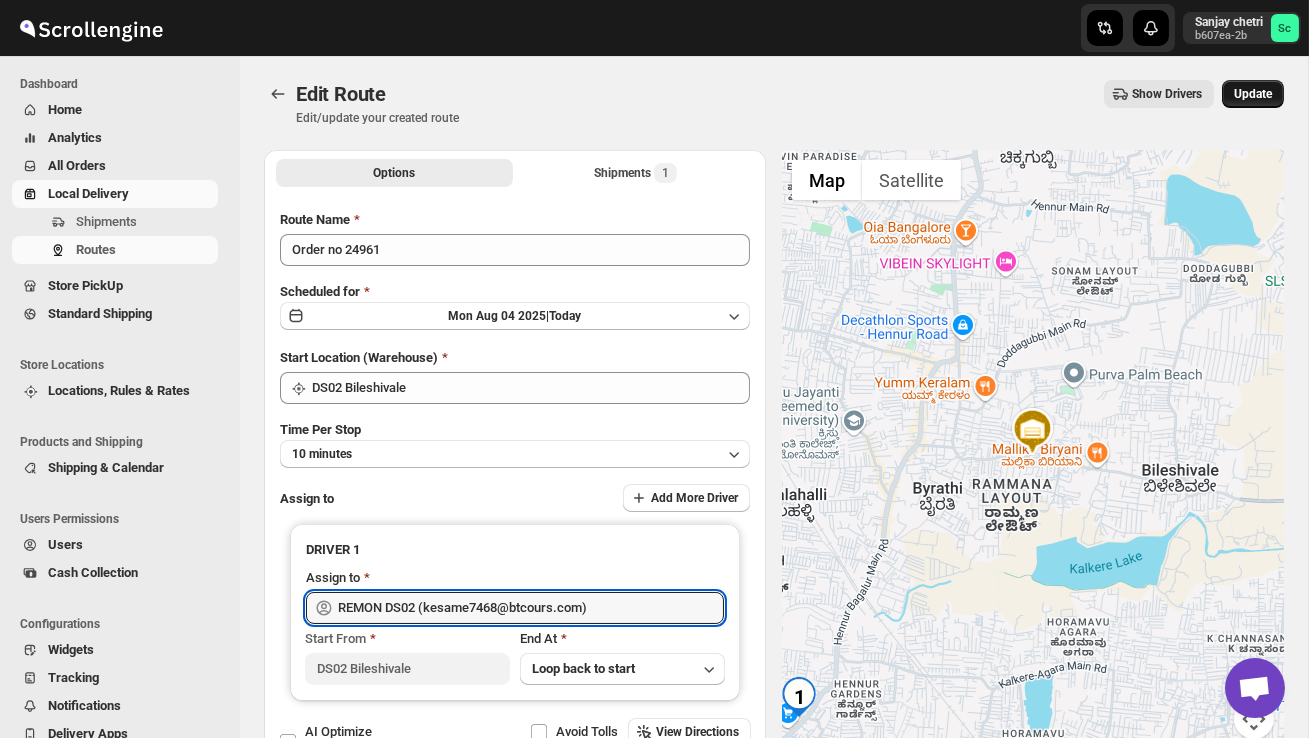 type on "REMON DS02 (kesame7468@btcours.com)" 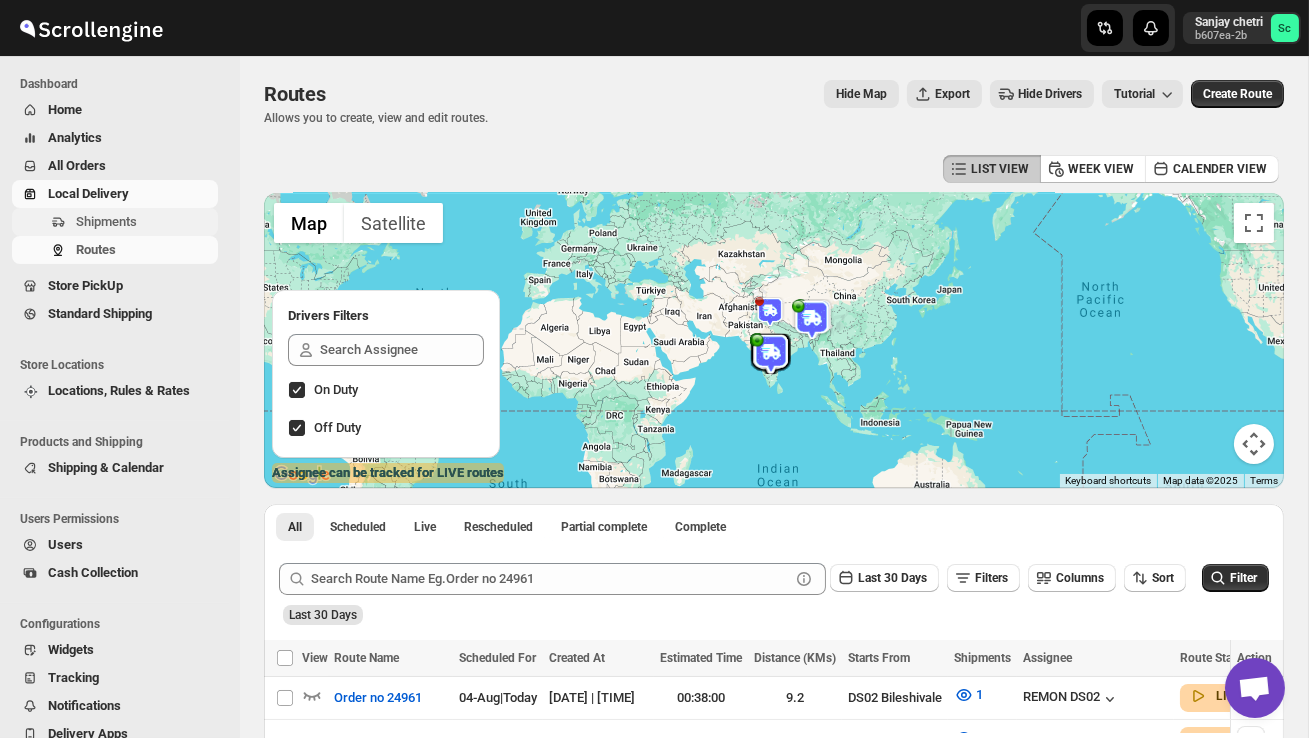 click on "Shipments" at bounding box center (106, 221) 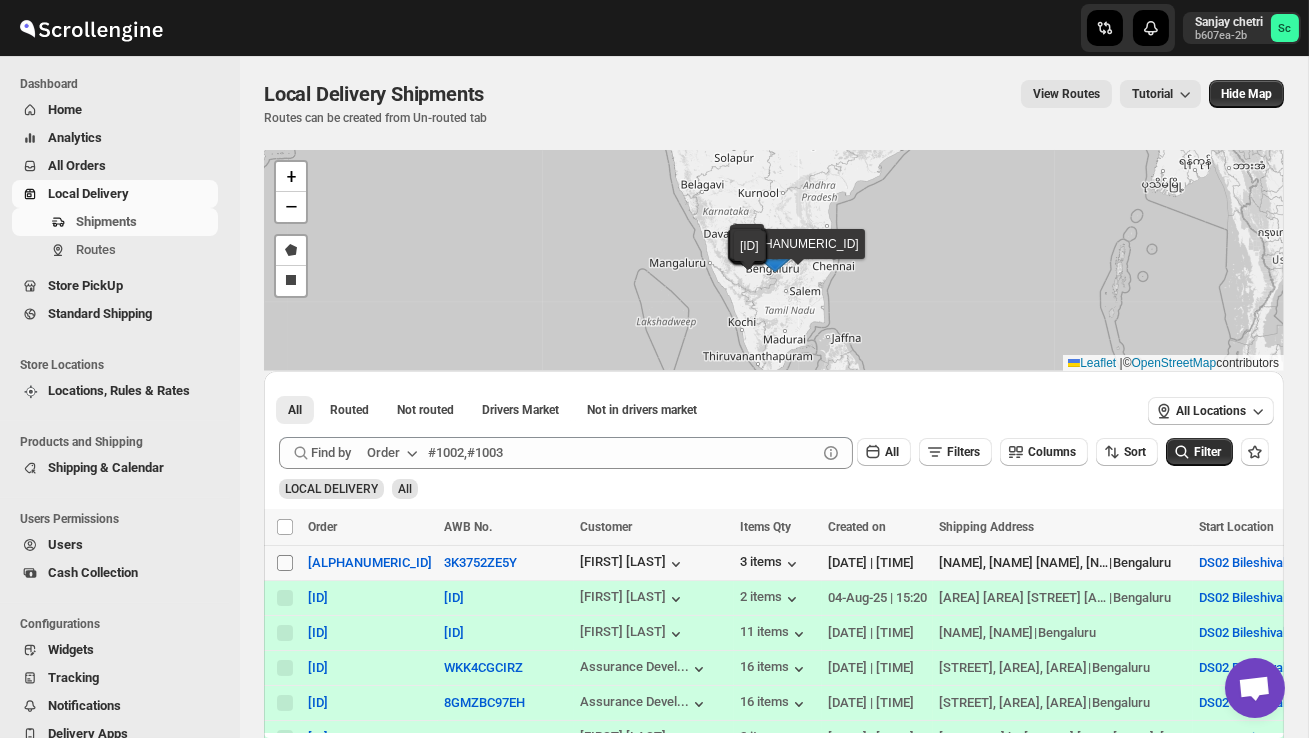 click on "Select shipment" at bounding box center (285, 563) 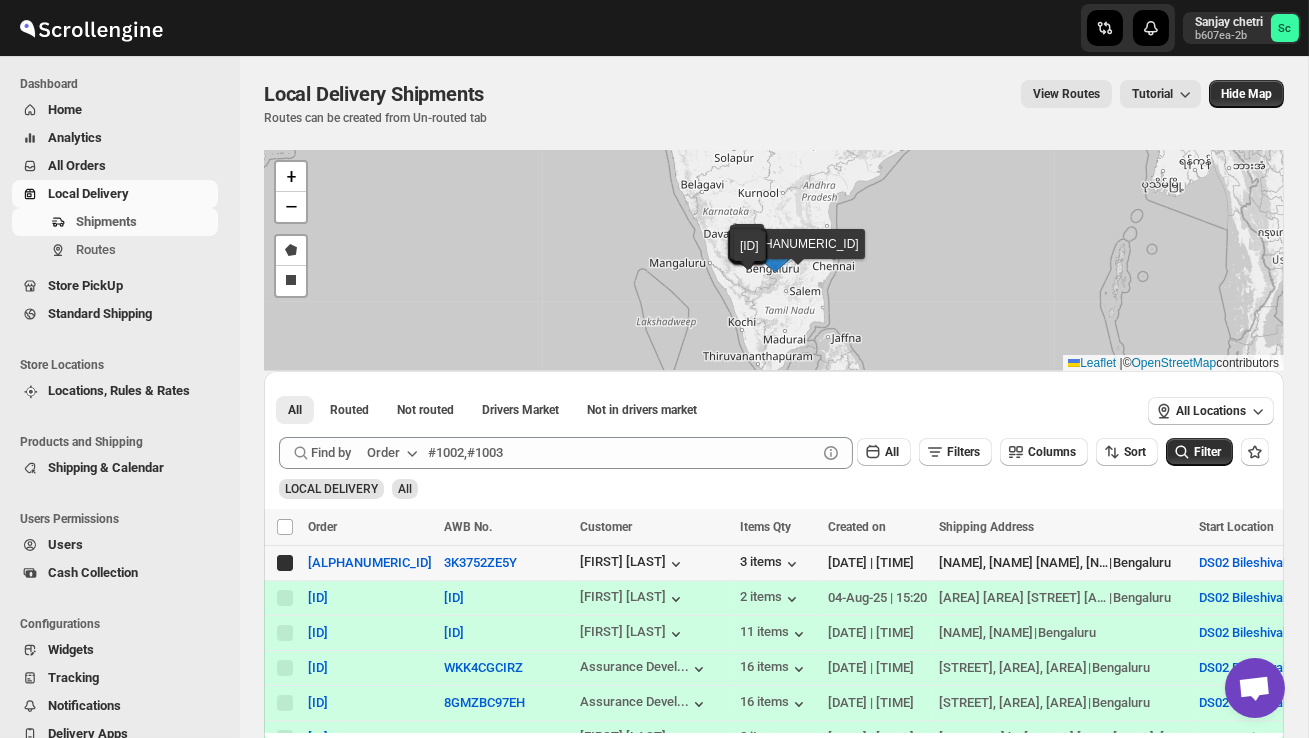 checkbox on "true" 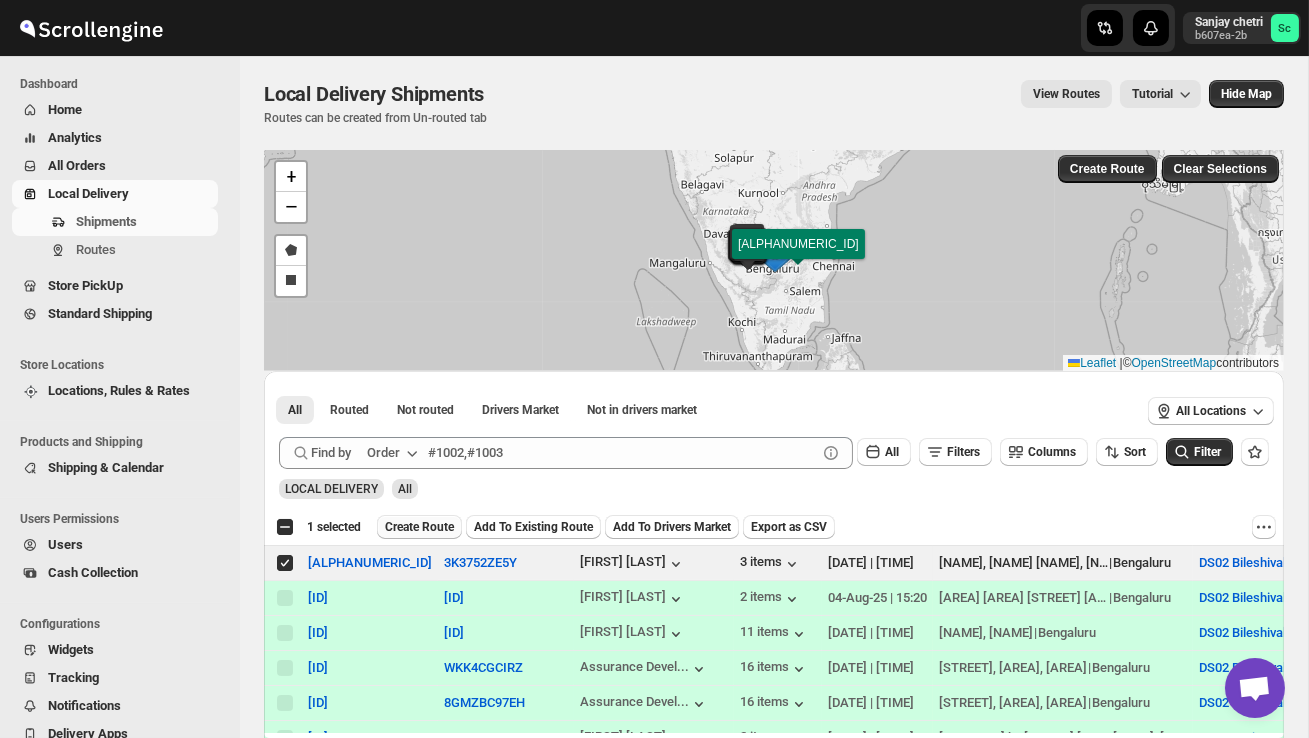 click on "Create Route" at bounding box center (419, 527) 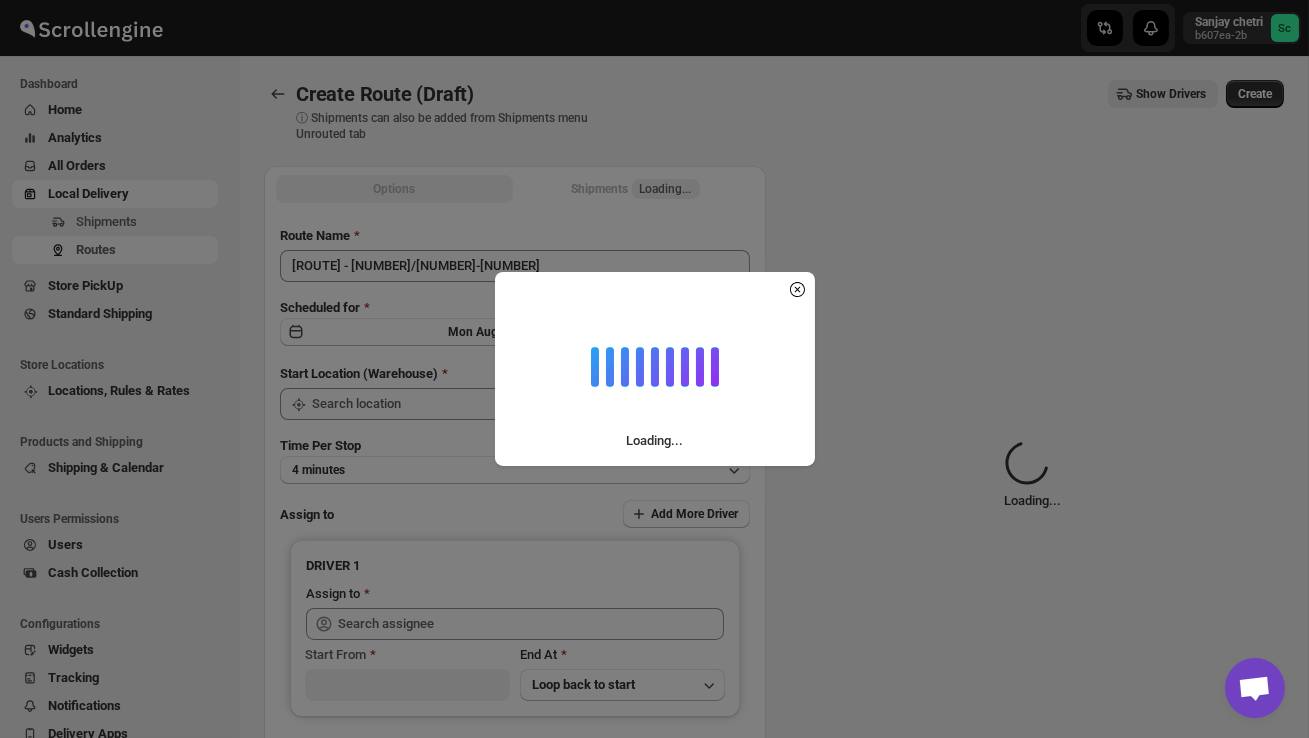 type on "DS02 Bileshivale" 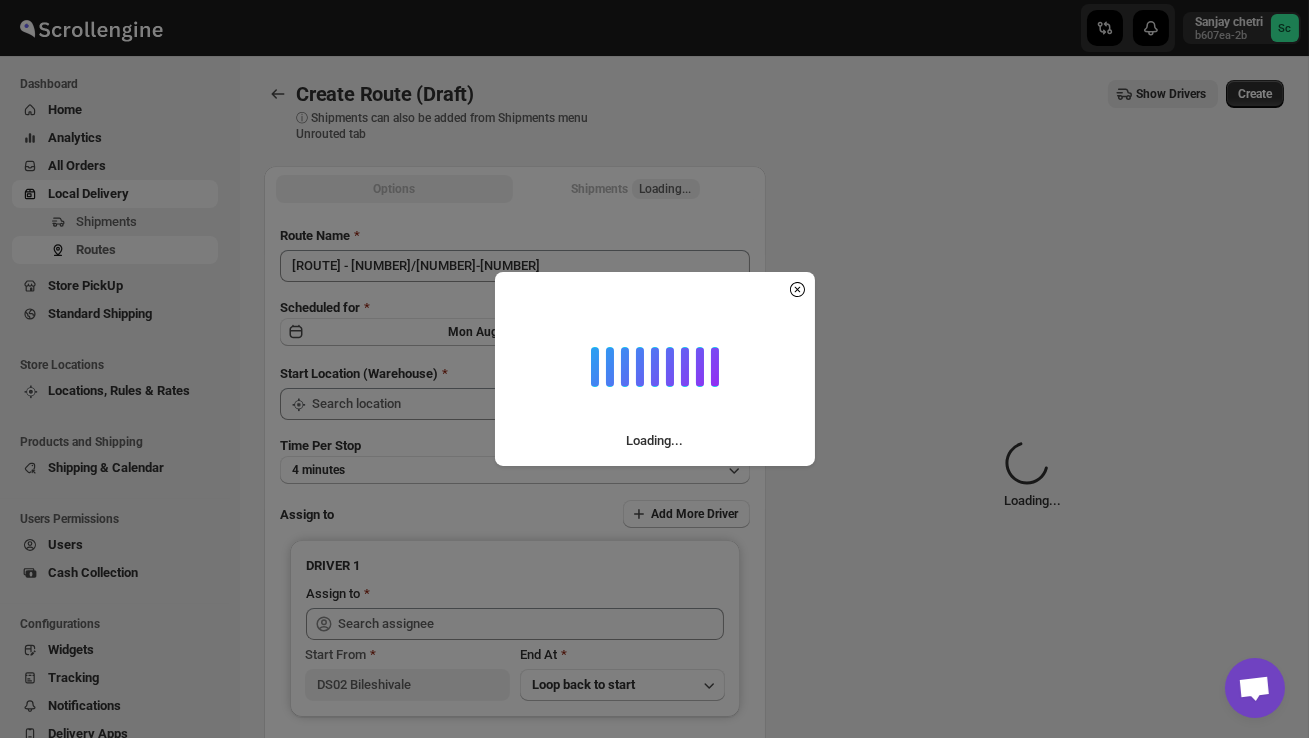 type on "DS02 Bileshivale" 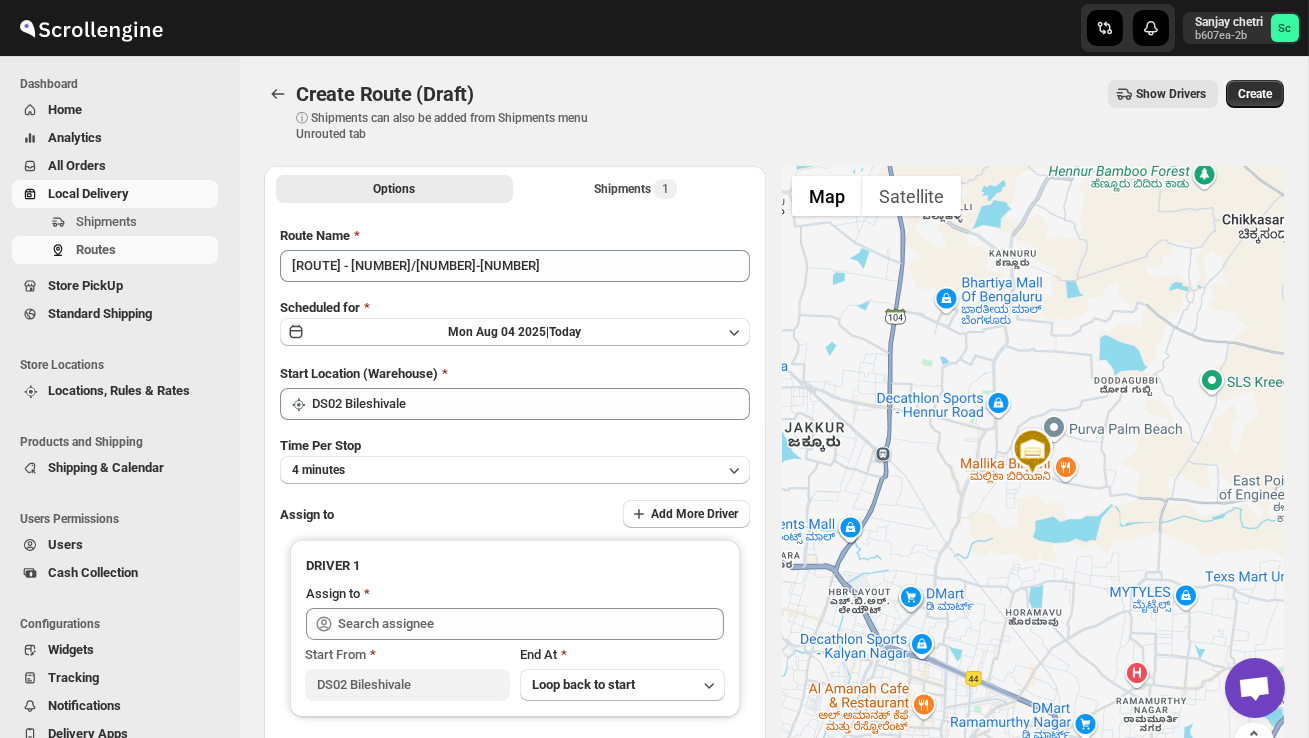 click on "Route - [DATE]-[ID] Scheduled for [DAY] [MONTH] [DATE] [YEAR] | Today Start Location (Warehouse) [ID] [AREA] Time Per Stop [NUMBER] minutes Assign to Add More Driver DRIVER [NUMBER] Assign to Start From [ID] [AREA] End At Loop back to start" at bounding box center (515, 500) 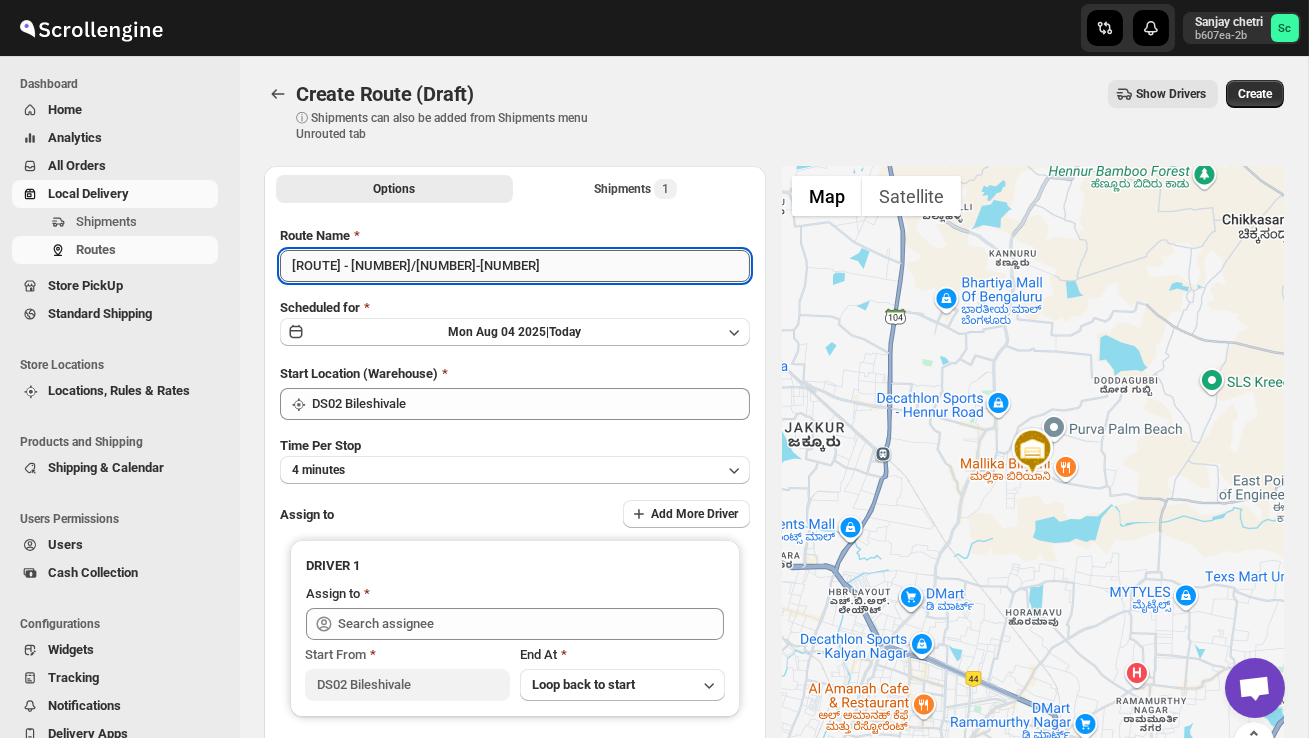 click on "[ROUTE] - [NUMBER]/[NUMBER]-[NUMBER]" at bounding box center [515, 266] 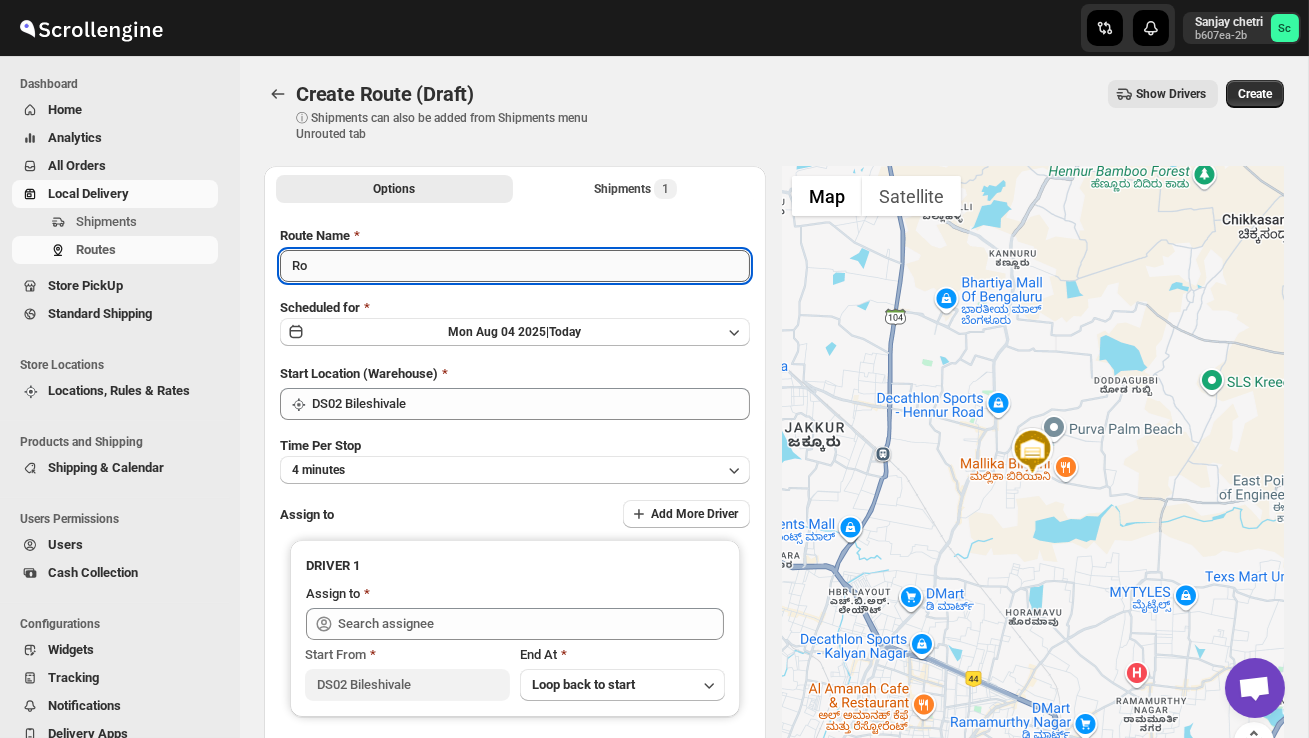 type on "R" 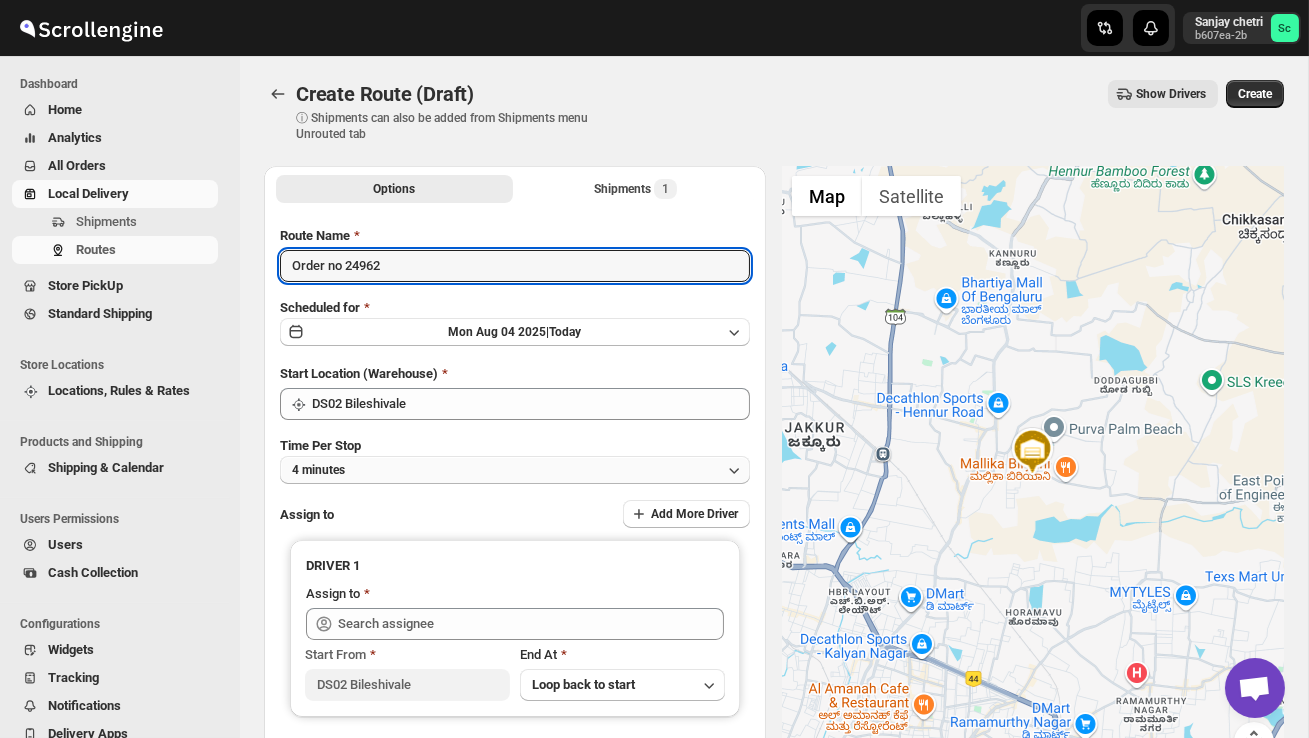 type on "Order no 24962" 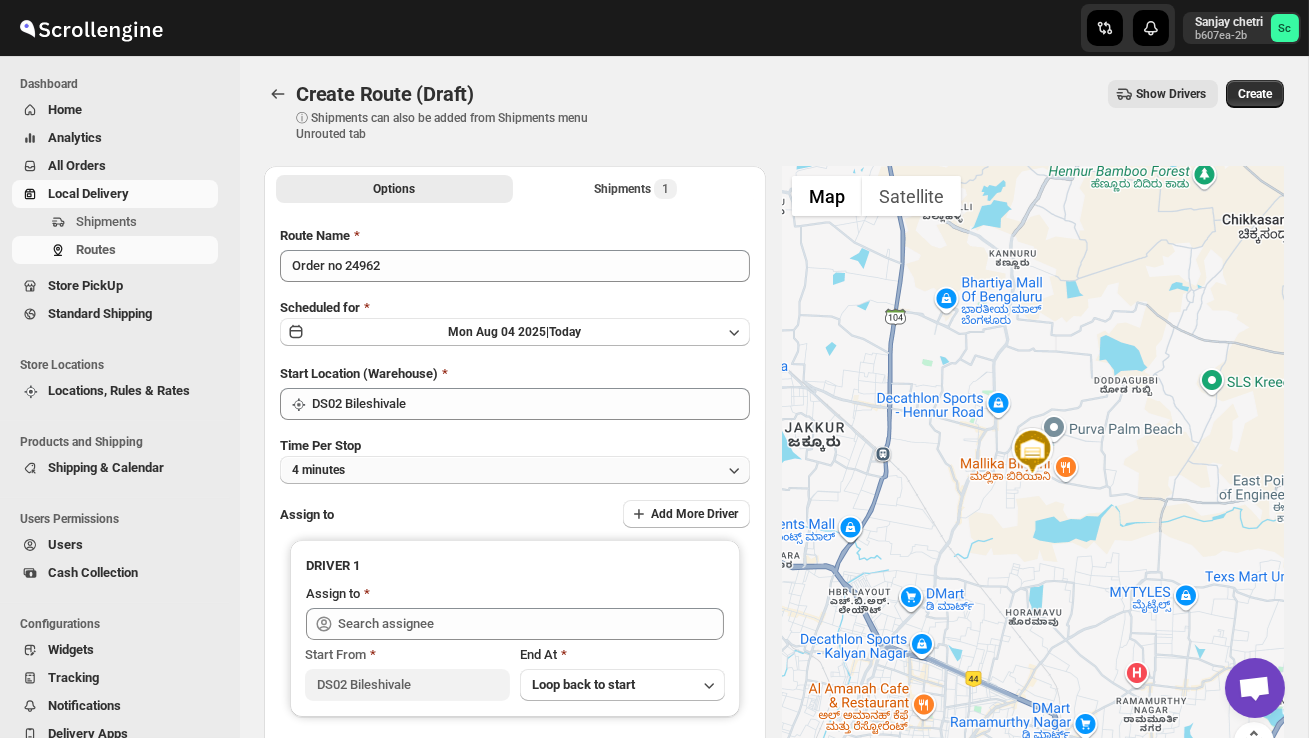 click on "4 minutes" at bounding box center (515, 470) 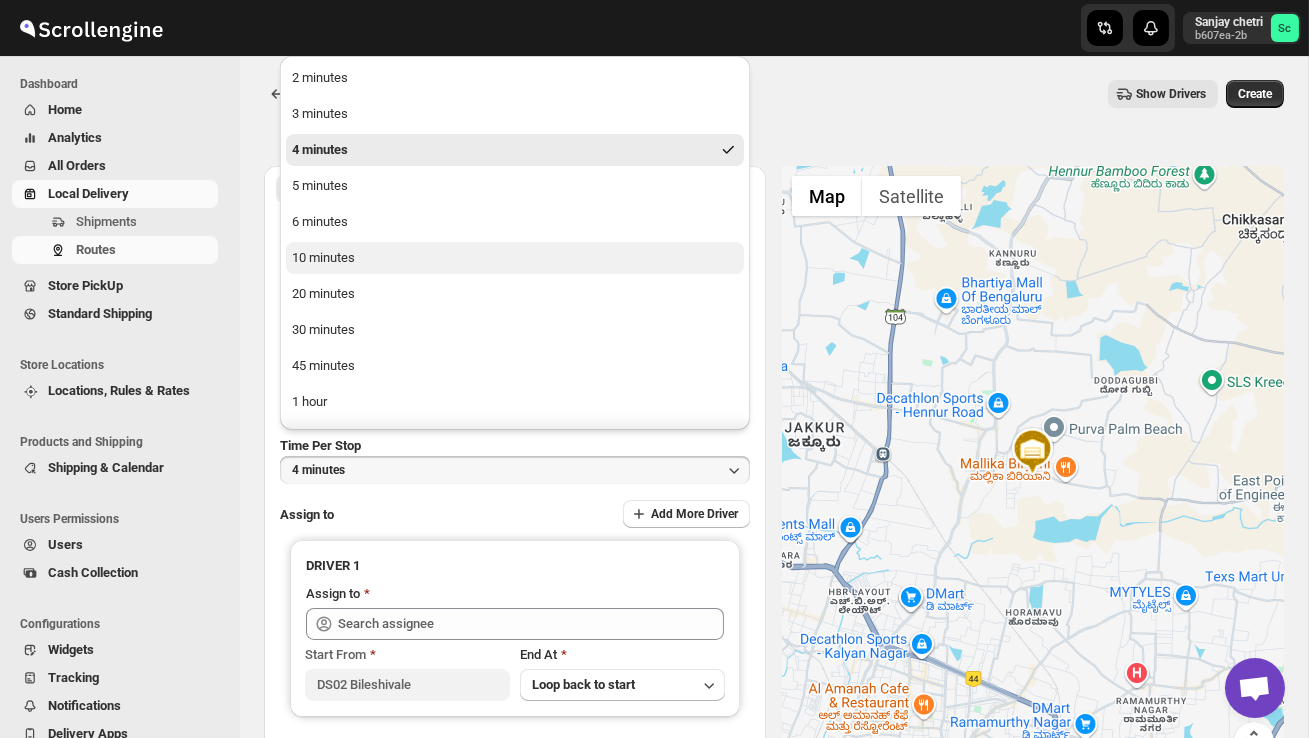 click on "10 minutes" at bounding box center (515, 258) 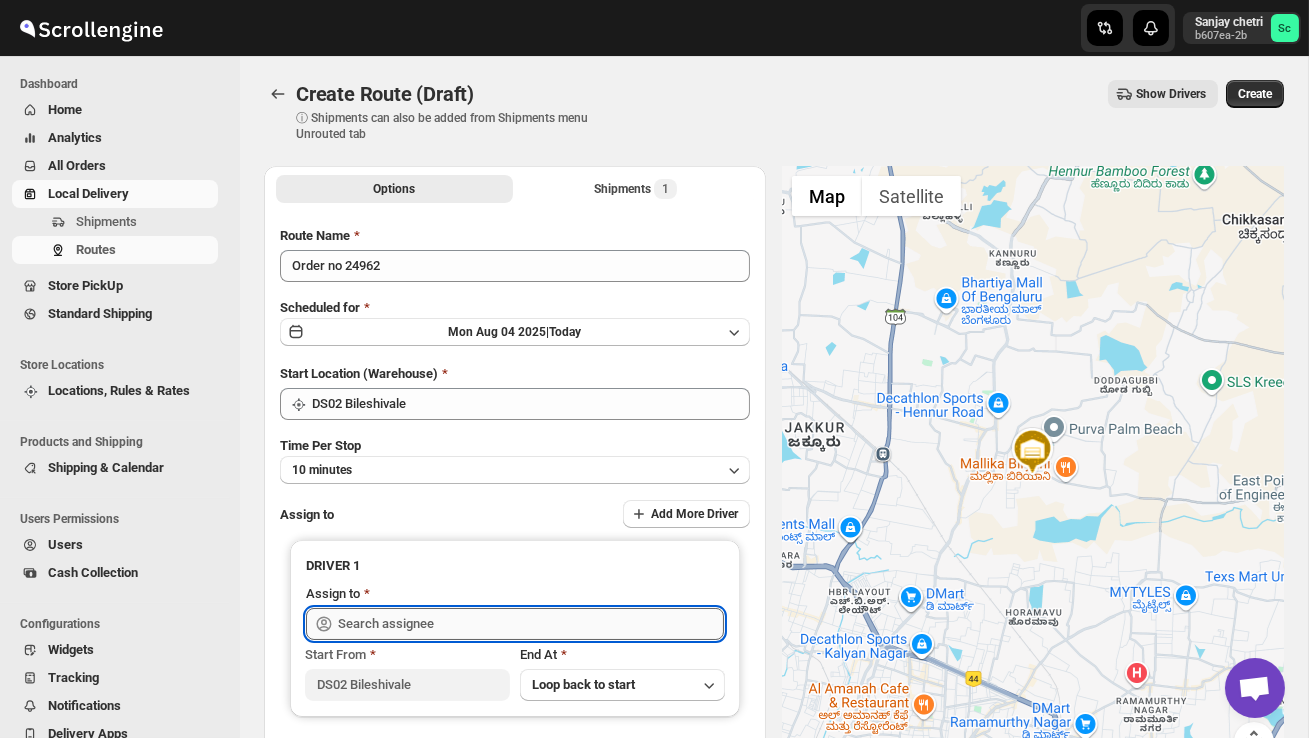 click at bounding box center [531, 624] 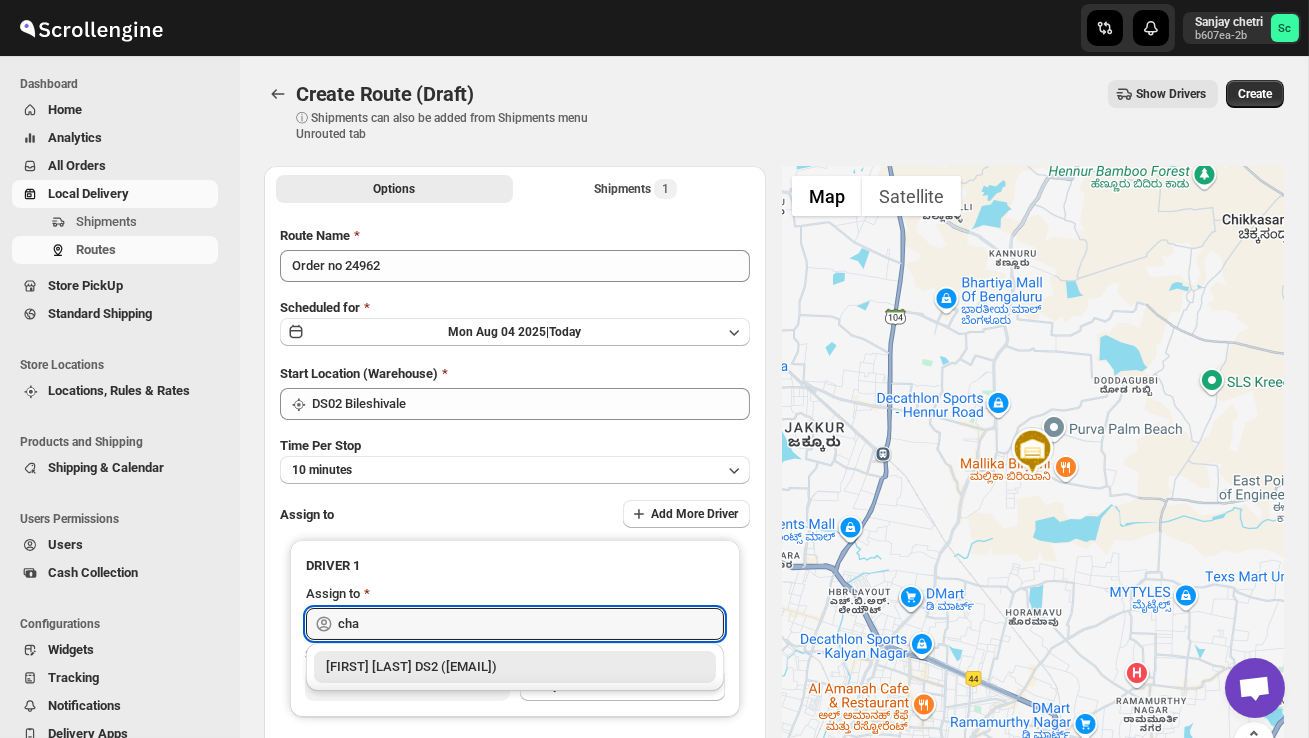 click on "[FIRST] [LAST] DS2 ([EMAIL])" at bounding box center [515, 667] 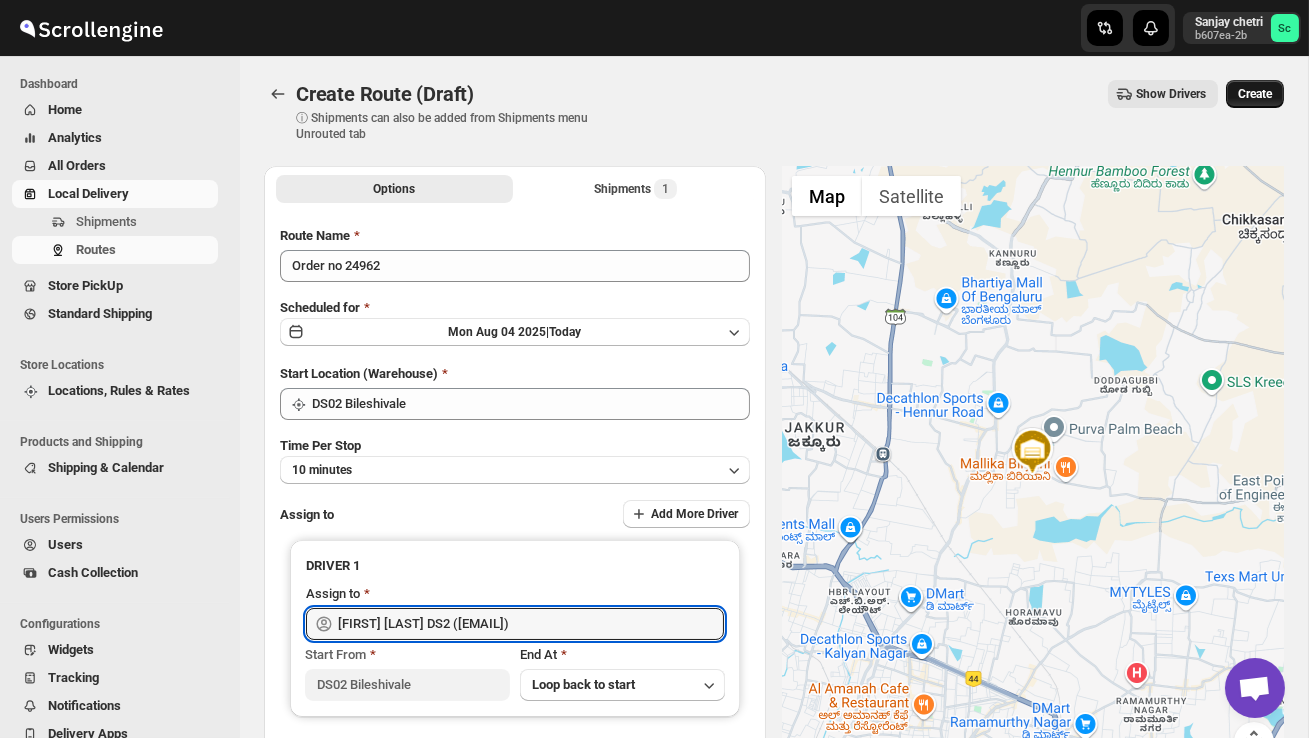 type on "[FIRST] [LAST] DS2 ([EMAIL])" 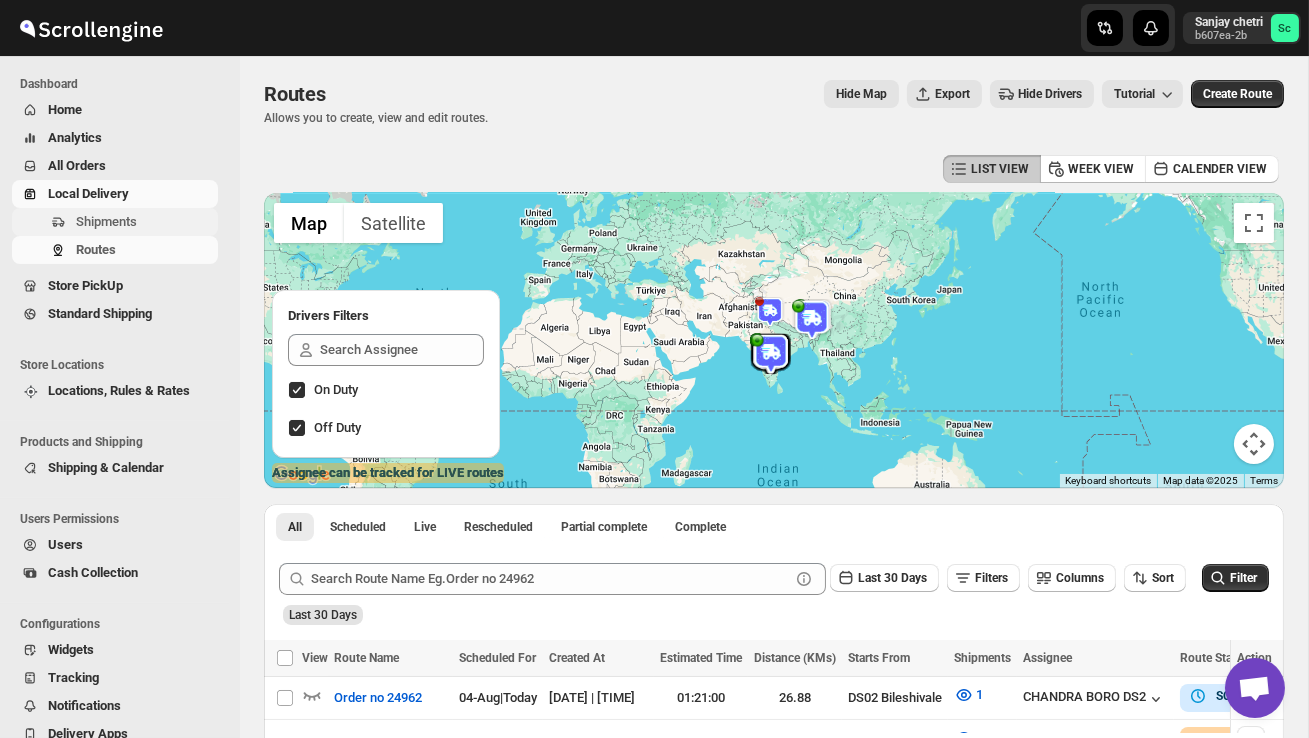 click on "Shipments" at bounding box center (106, 221) 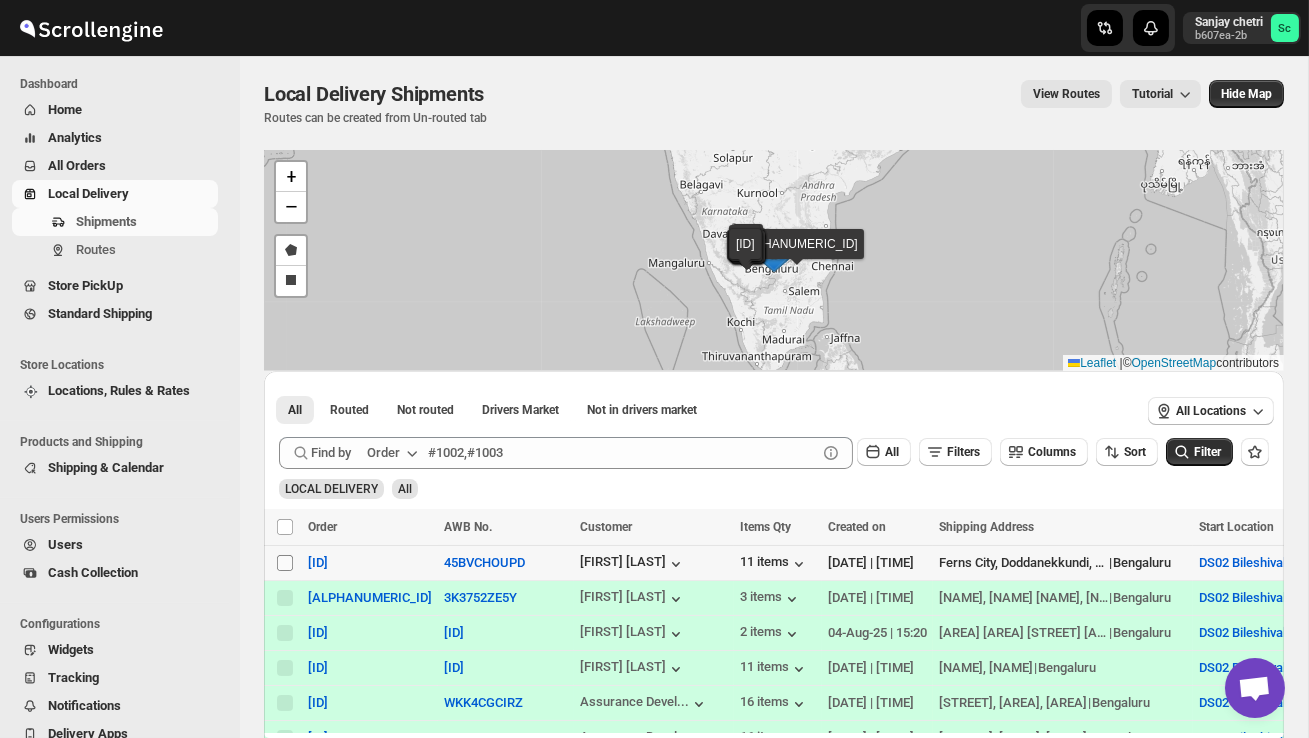 click on "Select shipment" at bounding box center [285, 563] 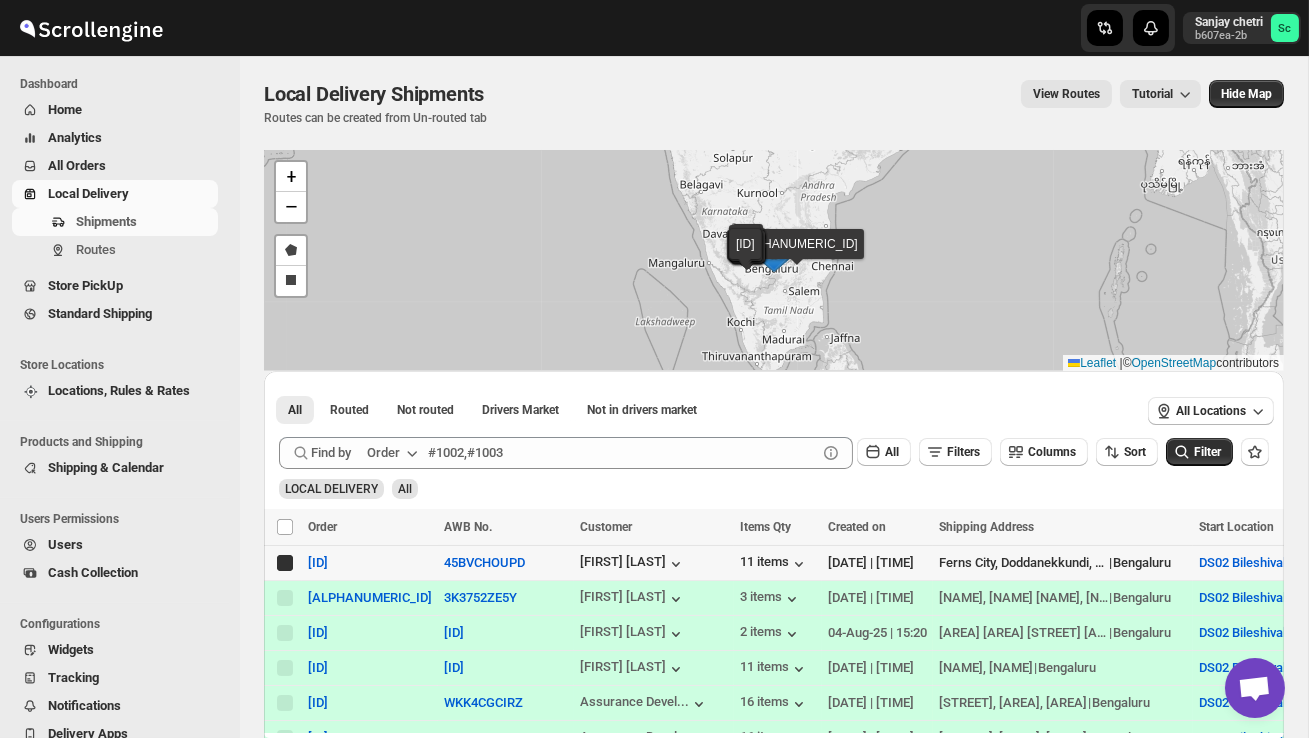 checkbox on "true" 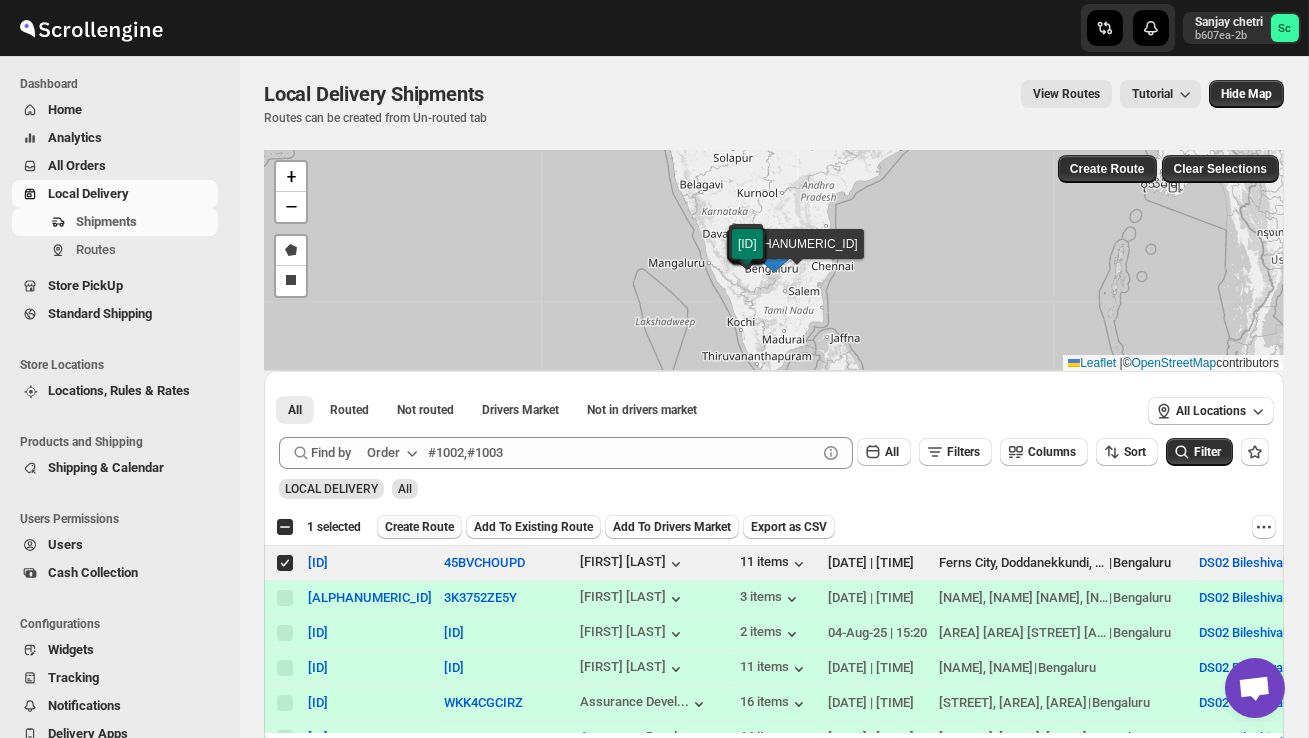 click on "Create Route" at bounding box center [419, 527] 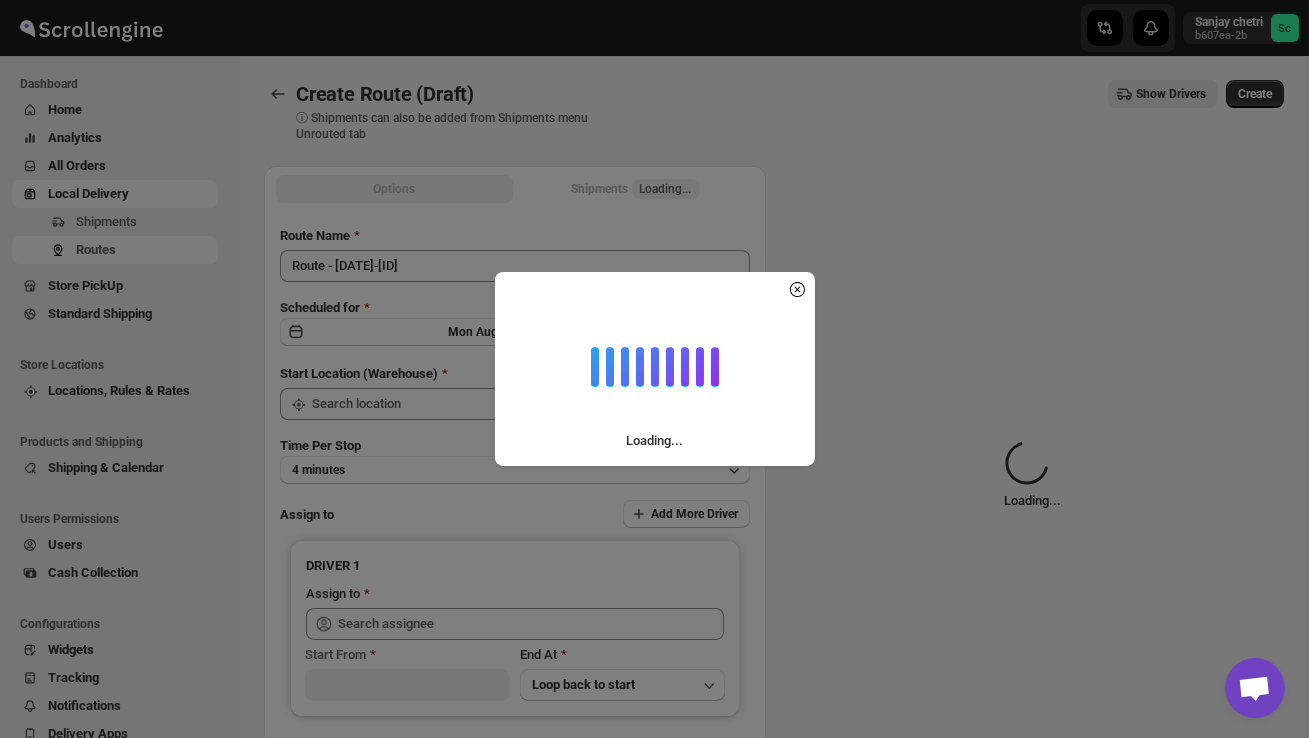 type on "DS02 Bileshivale" 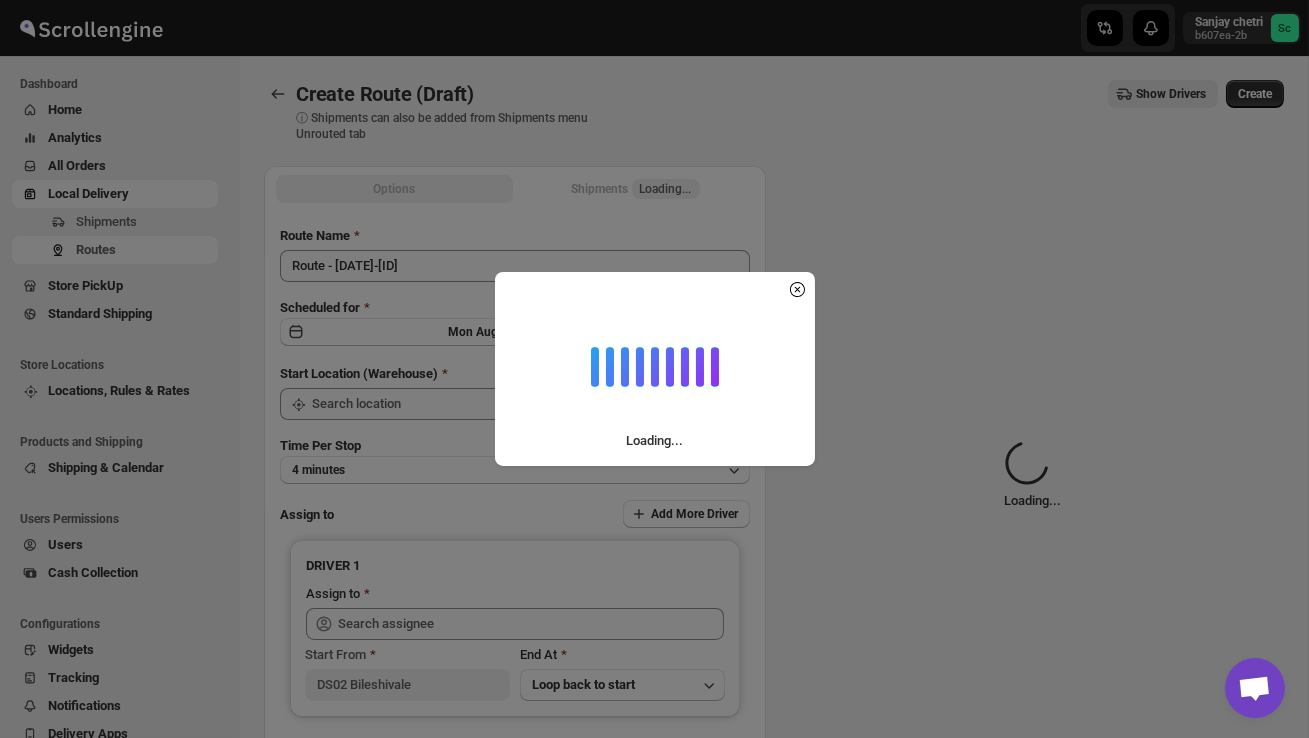 type on "DS02 Bileshivale" 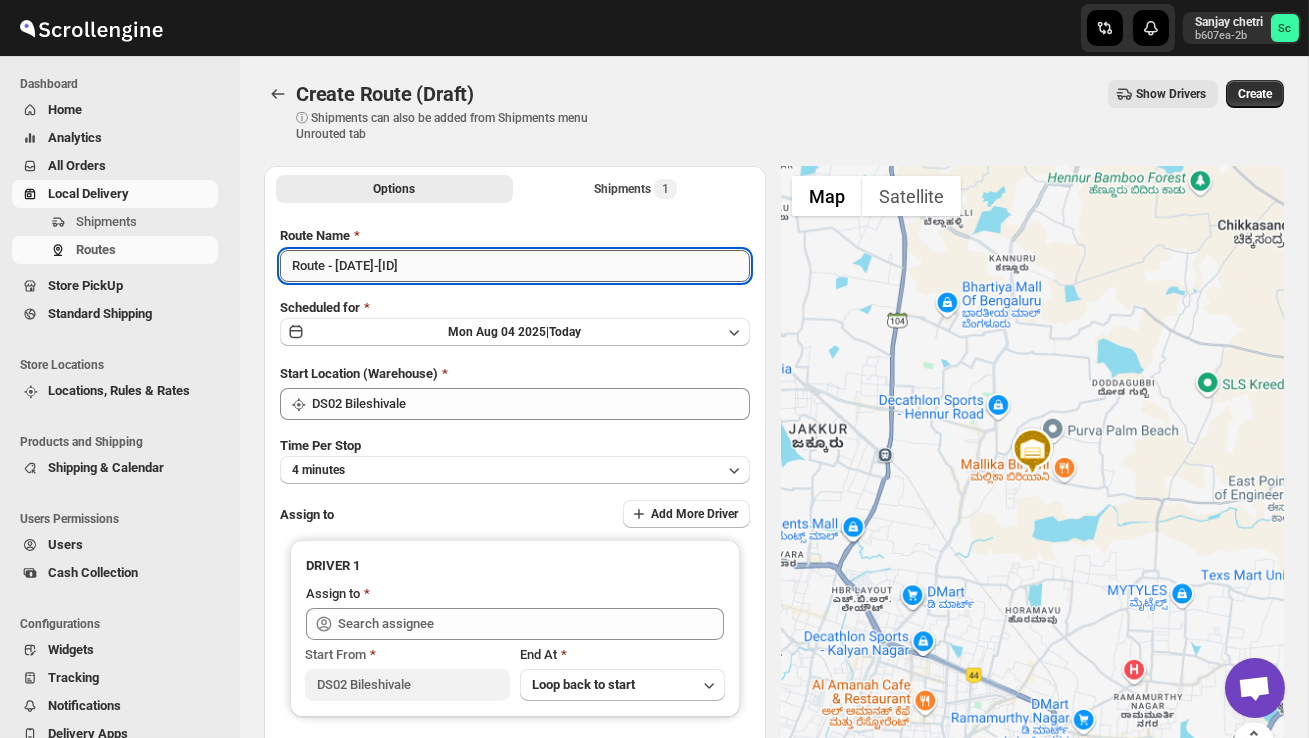 click on "Route - [DATE]-[ID]" at bounding box center [515, 266] 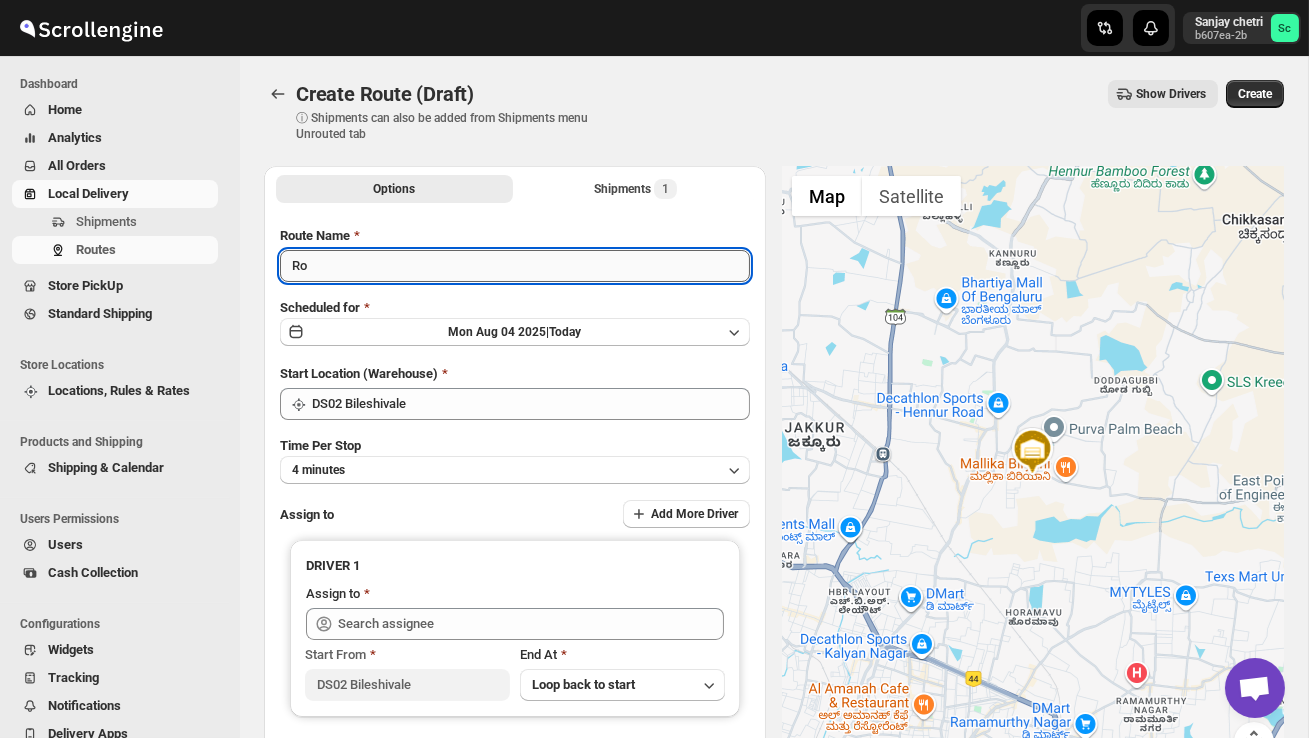 type on "R" 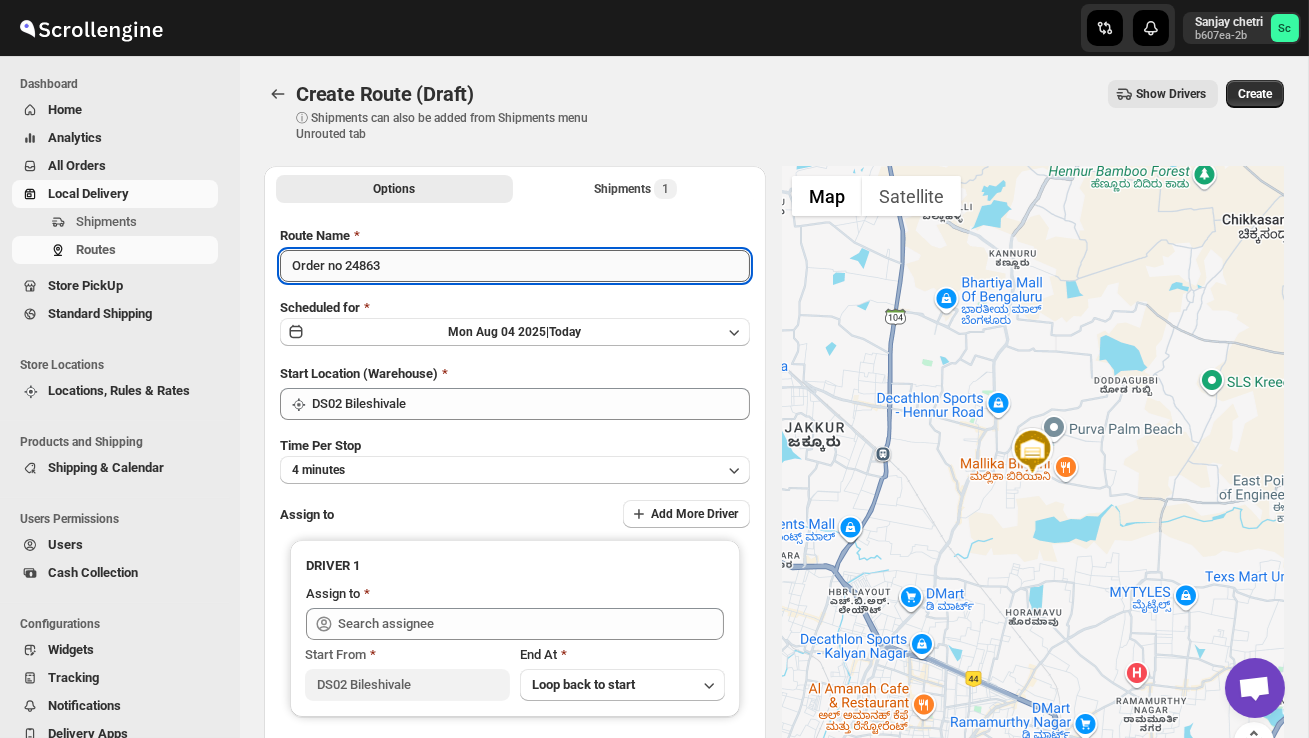 click on "Order no 24863" at bounding box center [515, 266] 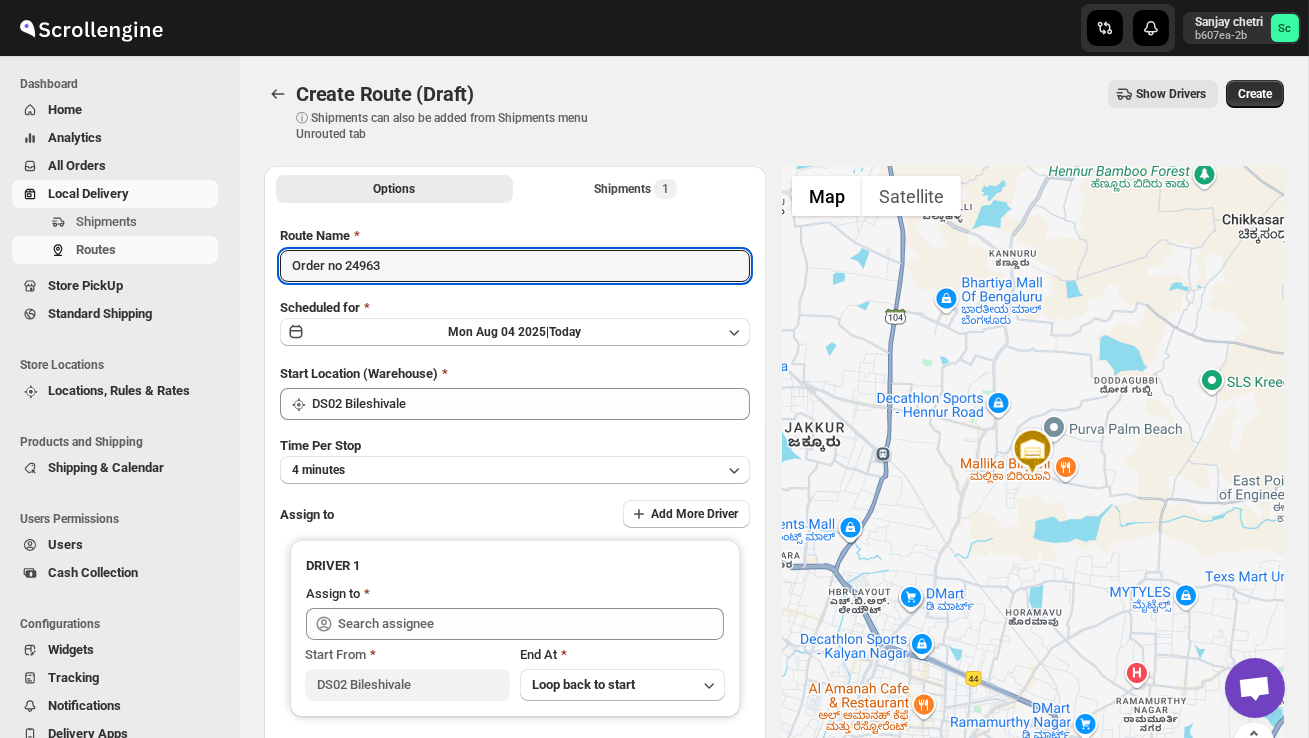 type on "Order no 24963" 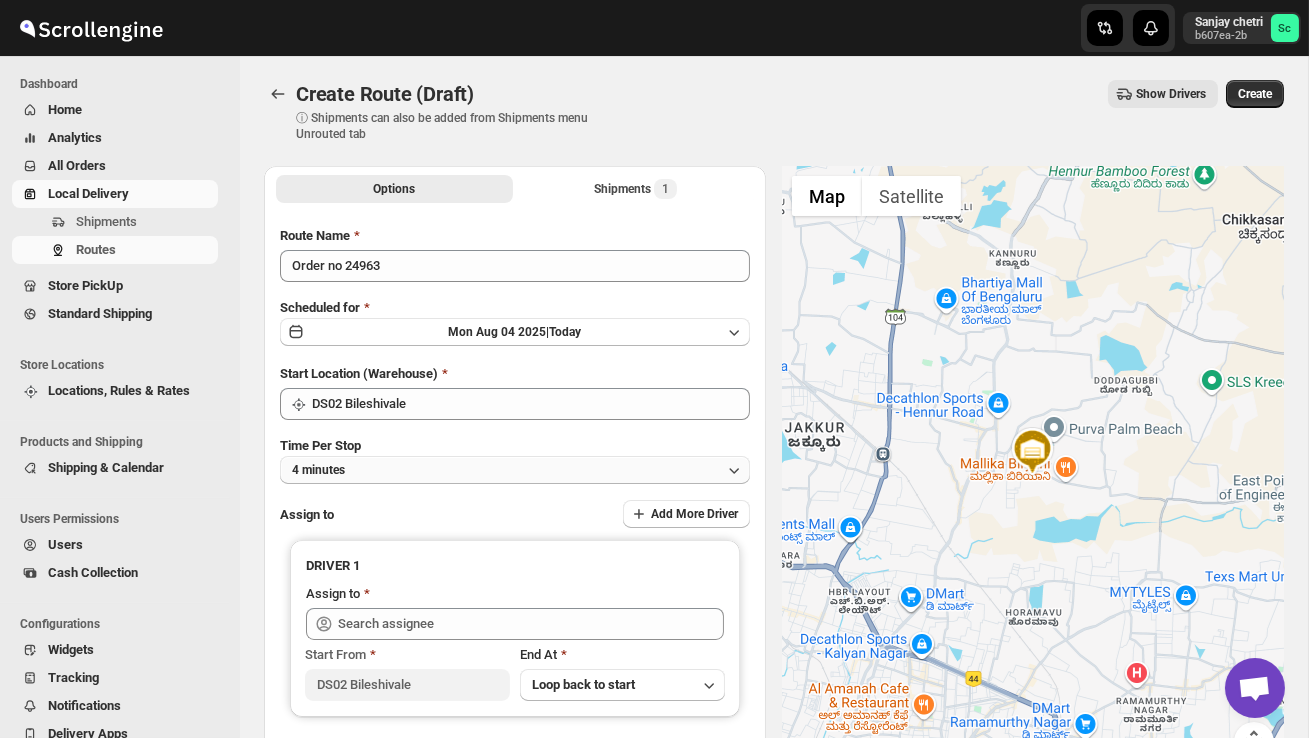 click on "4 minutes" at bounding box center [515, 470] 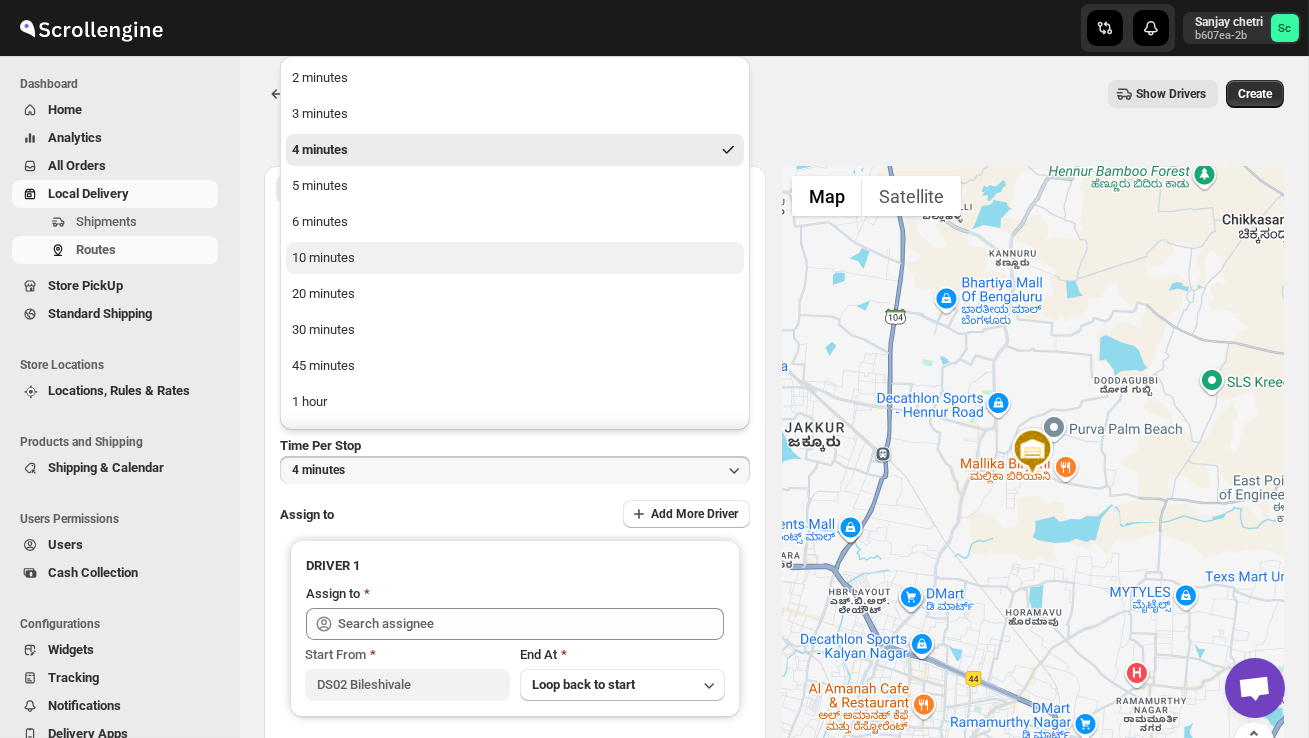 click on "10 minutes" at bounding box center (323, 258) 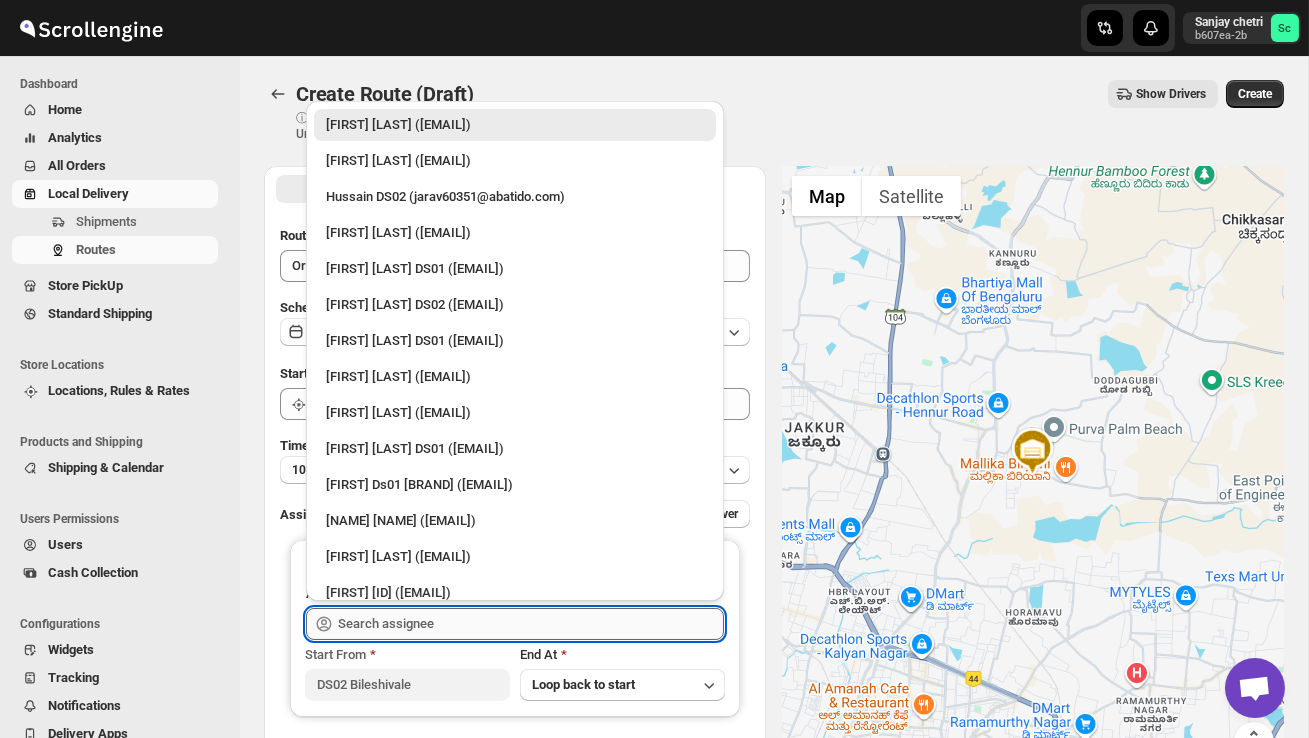 click at bounding box center (531, 624) 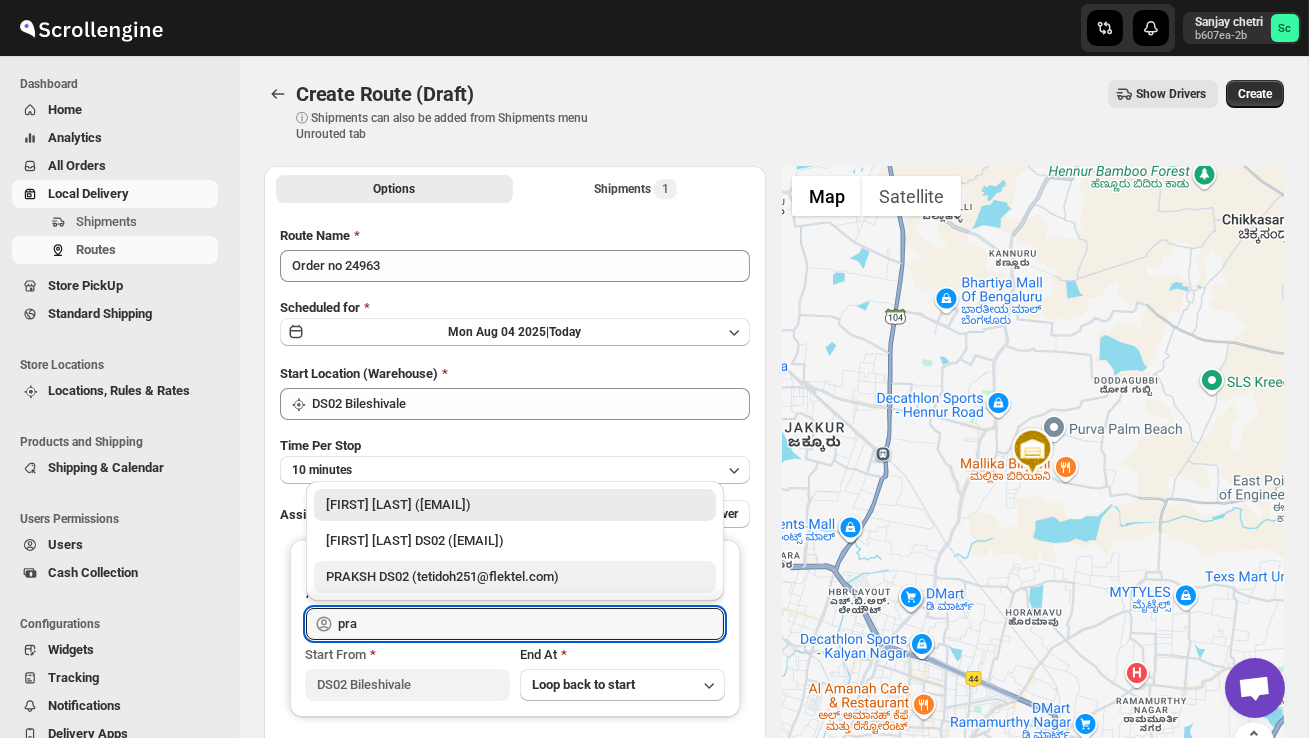 click on "PRAKSH DS02 (tetidoh251@flektel.com)" at bounding box center [515, 577] 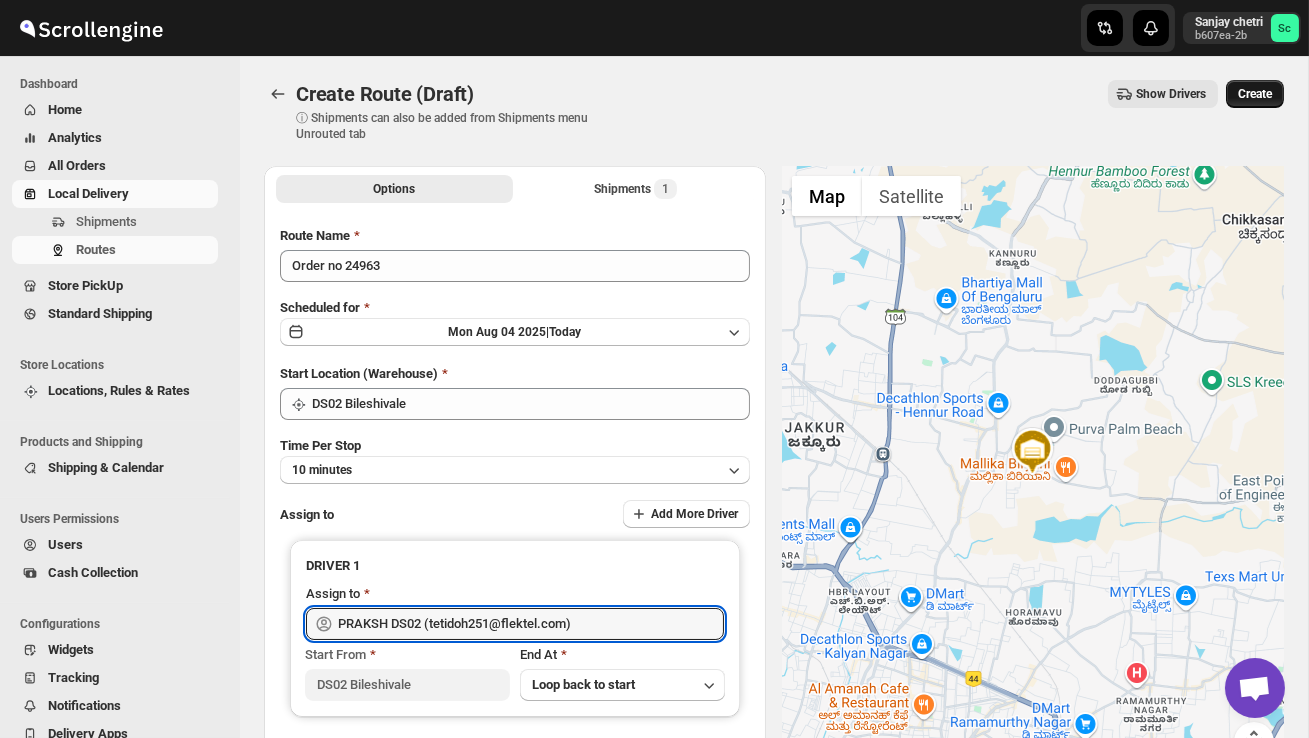 type on "PRAKSH DS02 (tetidoh251@flektel.com)" 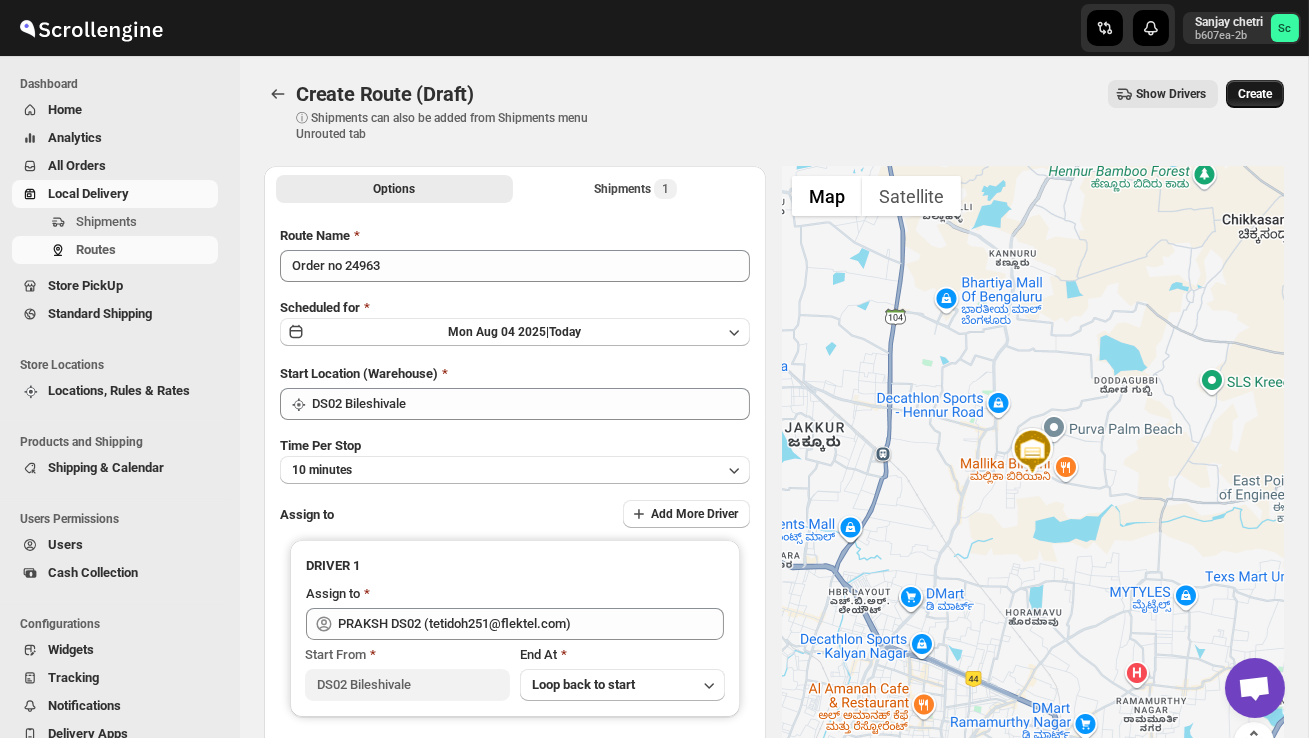 click on "Create" at bounding box center [1255, 94] 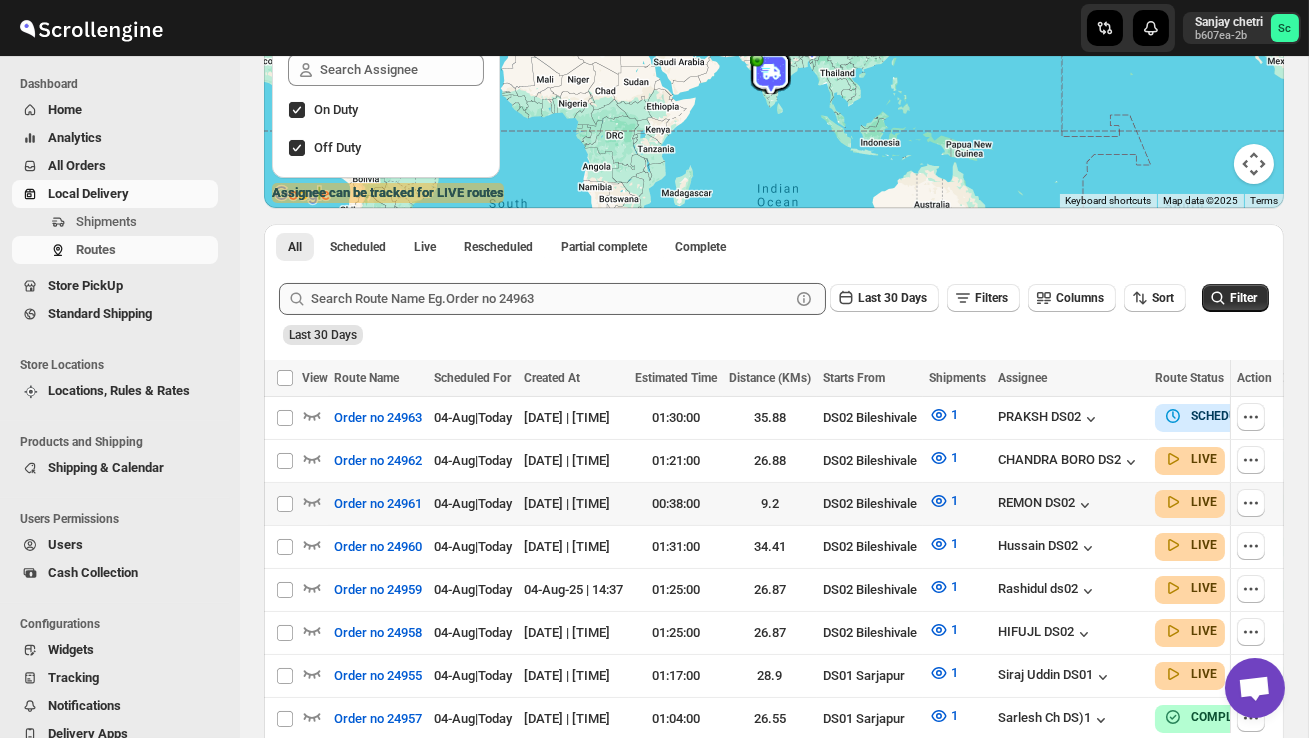 scroll, scrollTop: 306, scrollLeft: 0, axis: vertical 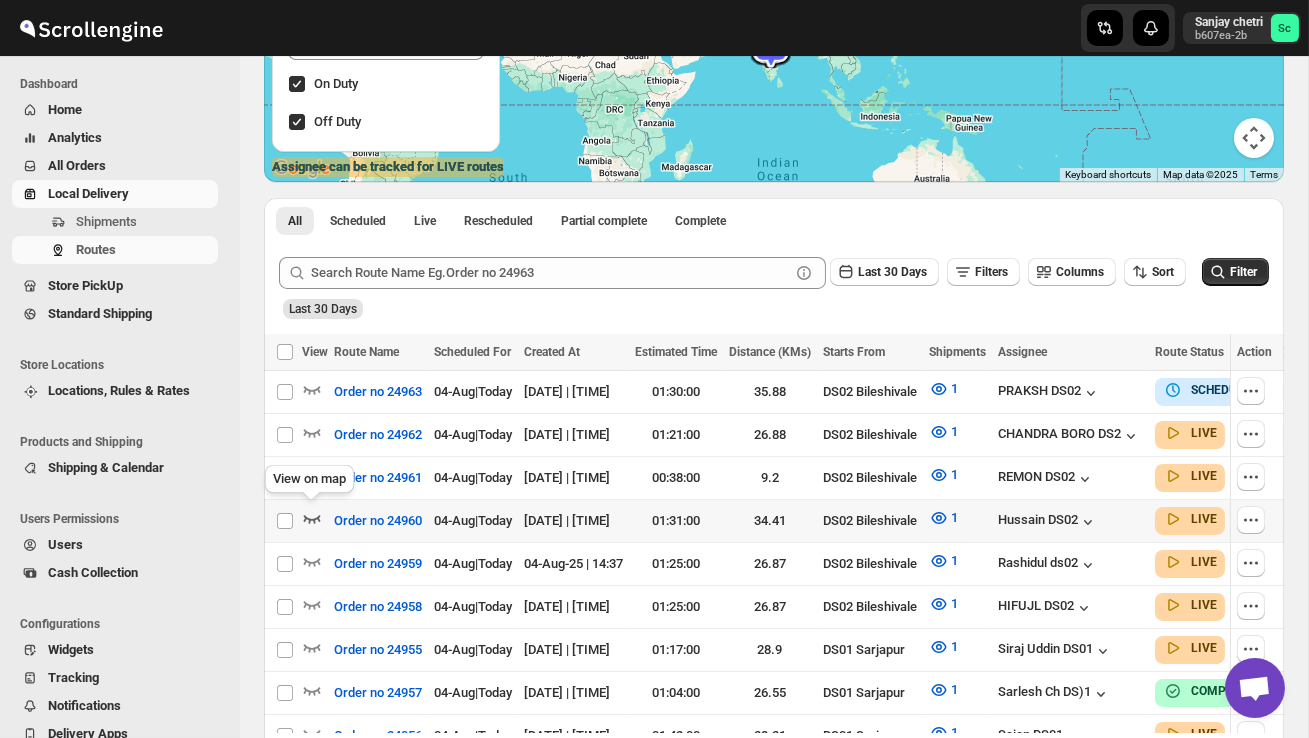 click 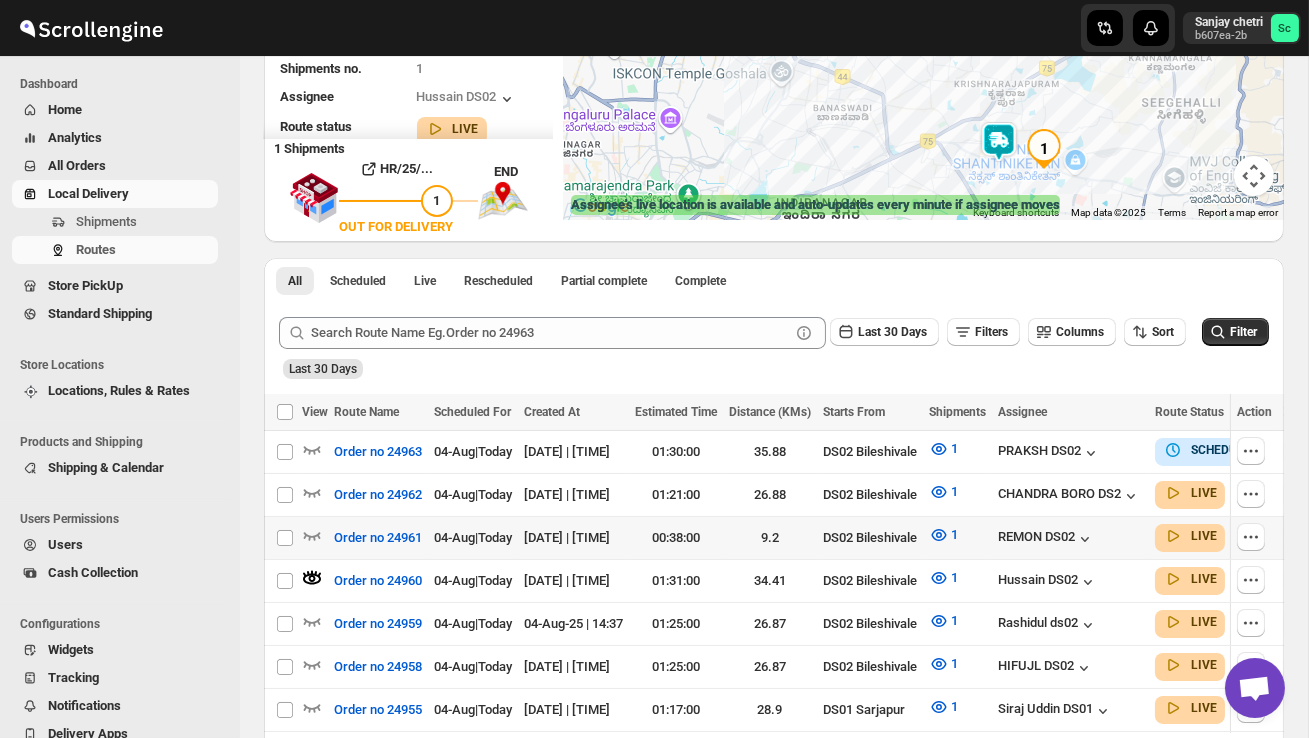 scroll, scrollTop: 280, scrollLeft: 0, axis: vertical 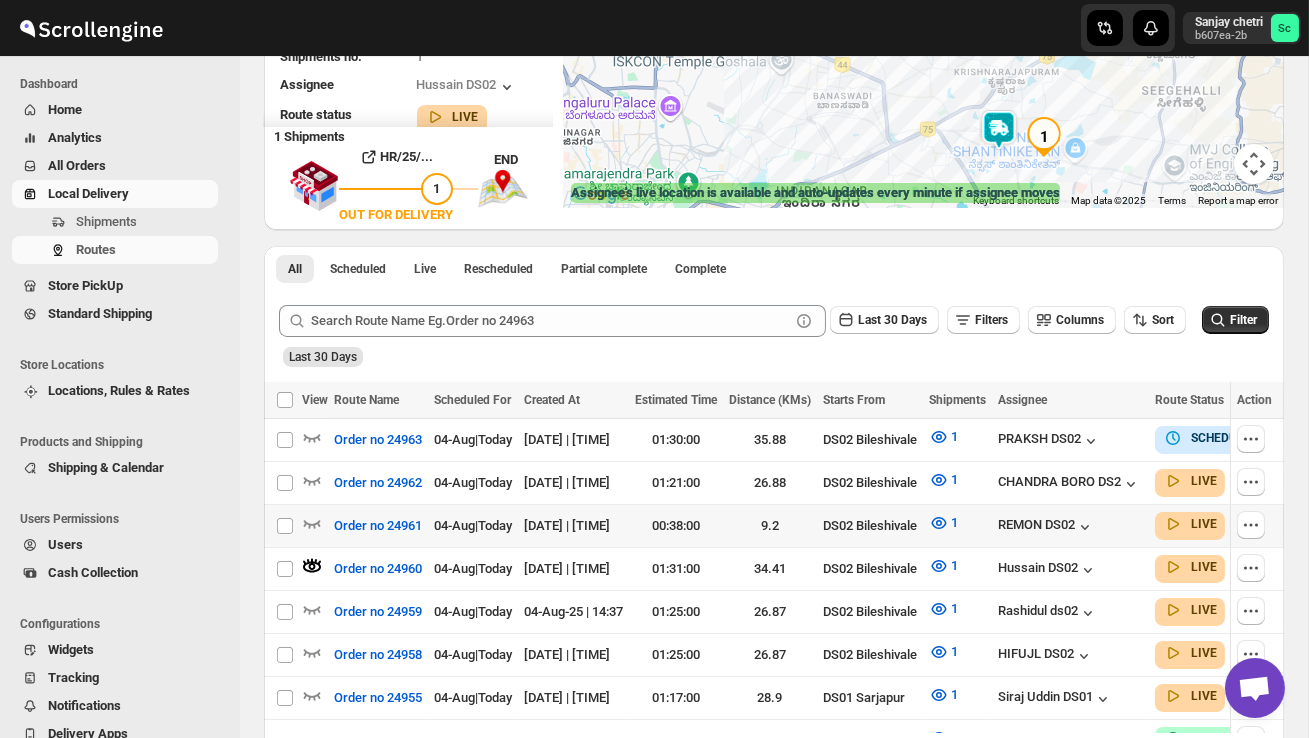 click at bounding box center (315, 526) 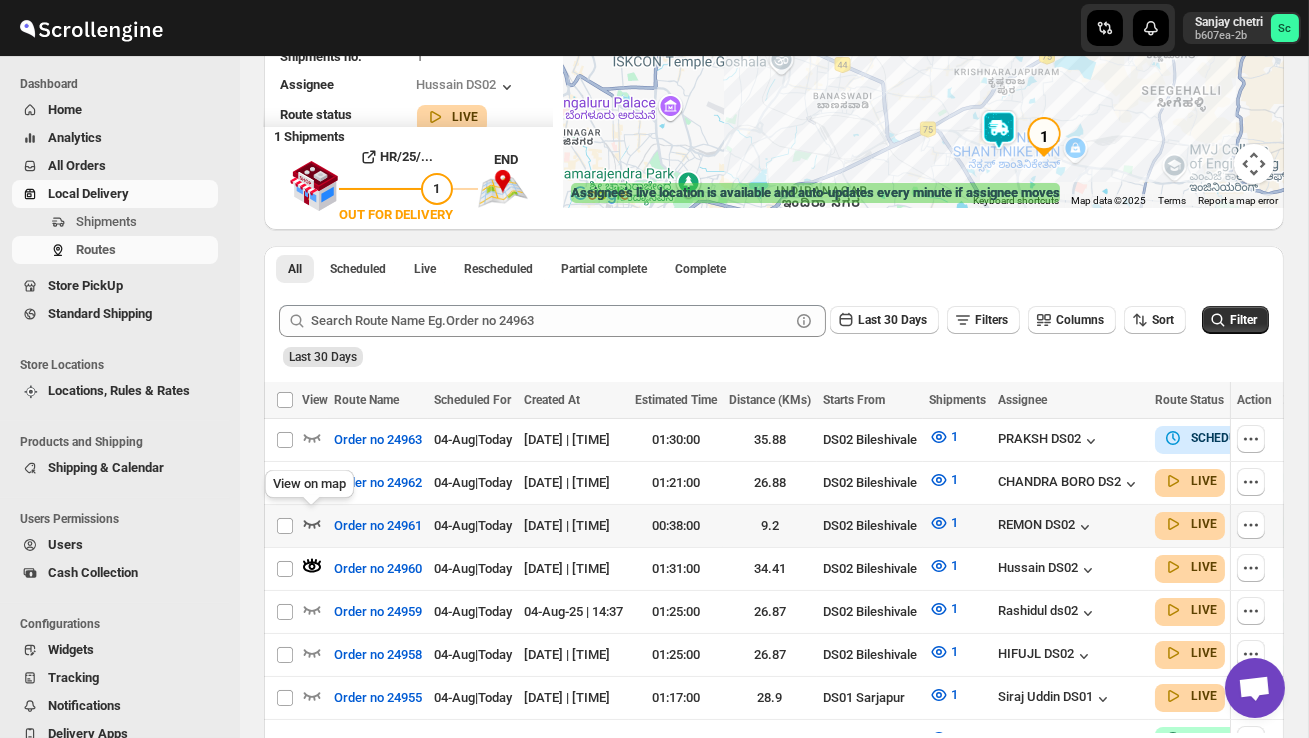 click 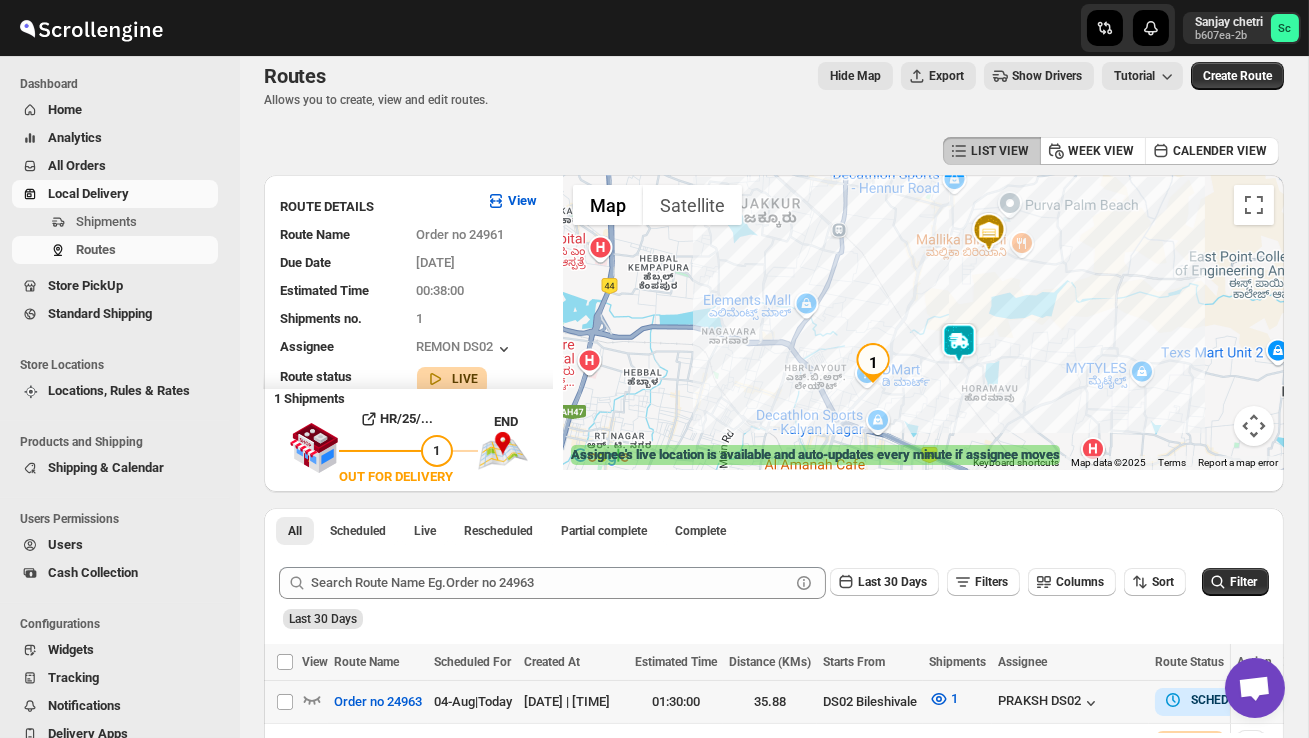 scroll, scrollTop: 0, scrollLeft: 0, axis: both 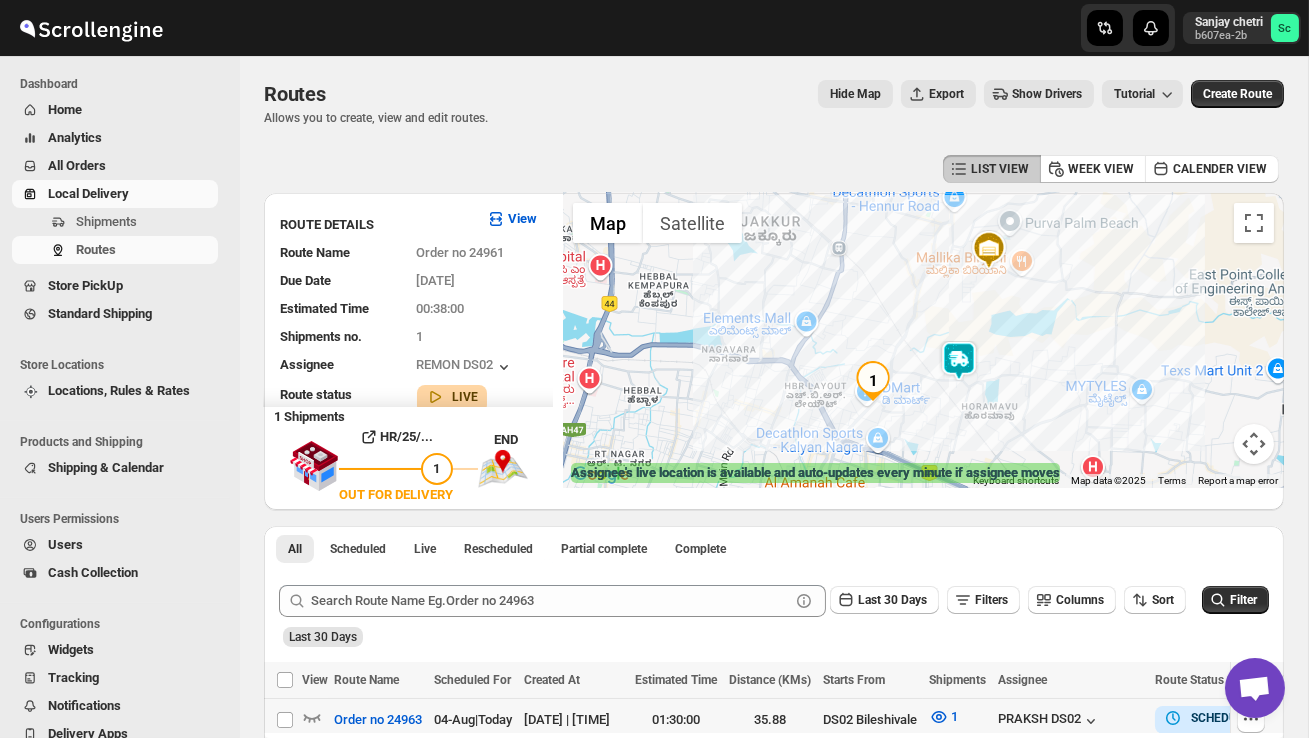 click at bounding box center [959, 361] 